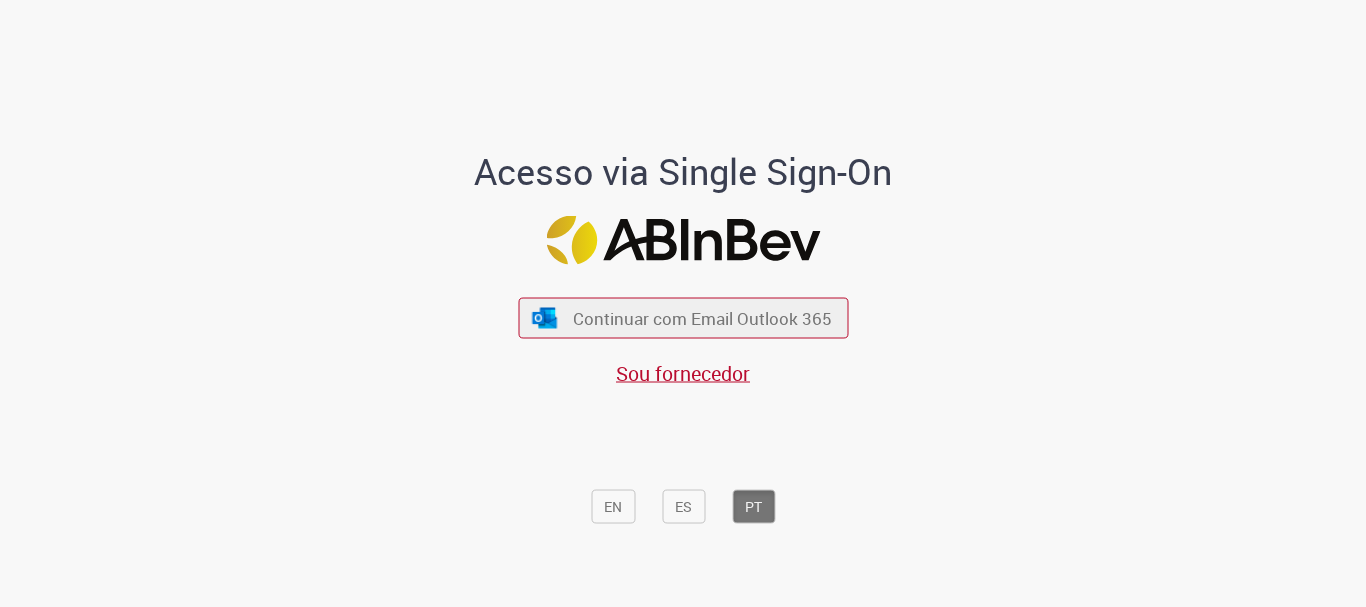 scroll, scrollTop: 0, scrollLeft: 0, axis: both 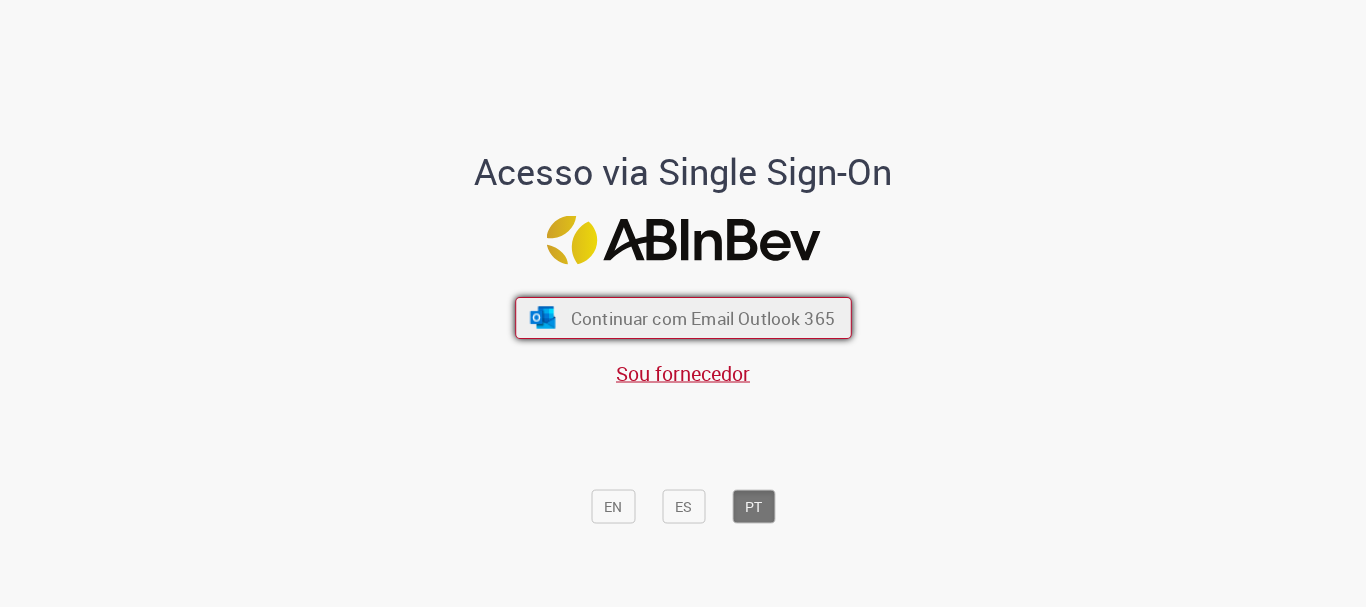 click on "Continuar com Email Outlook 365" at bounding box center (702, 318) 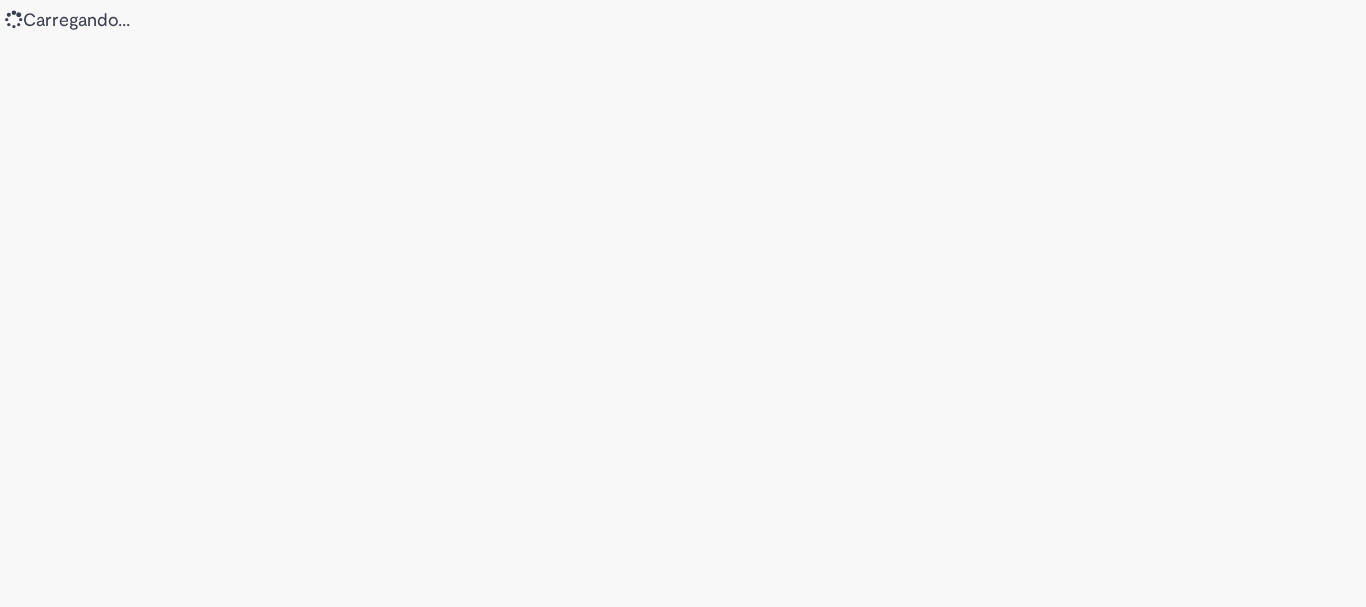 scroll, scrollTop: 0, scrollLeft: 0, axis: both 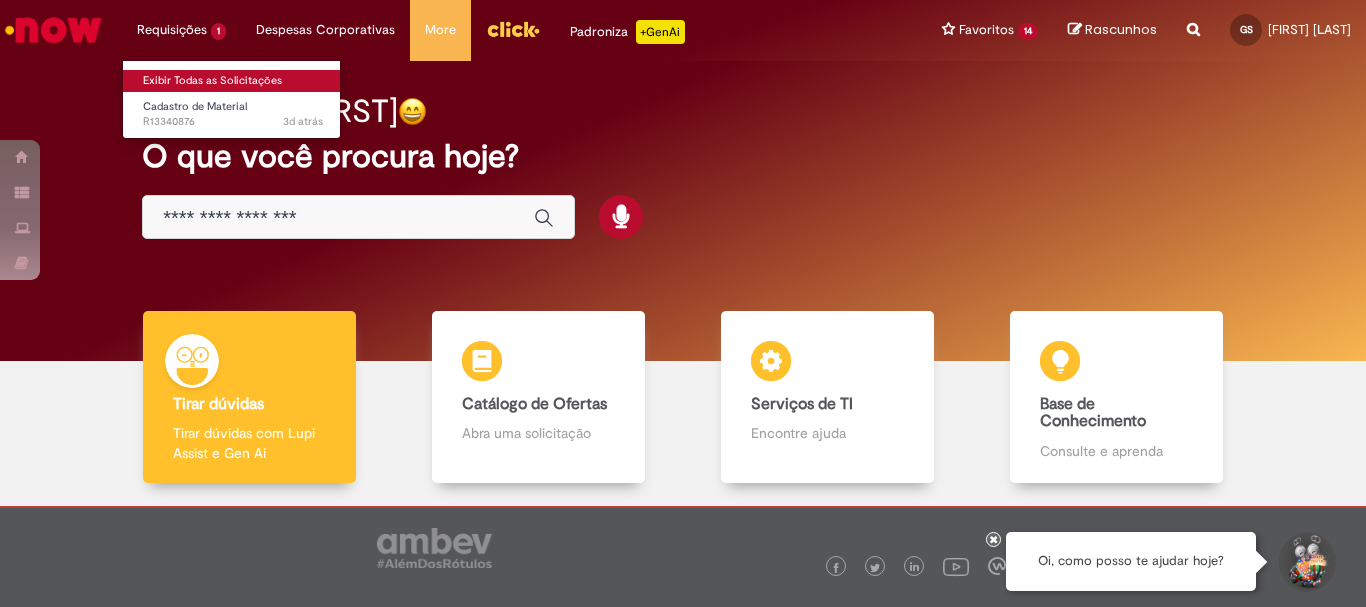 click on "Exibir Todas as Solicitações" at bounding box center (233, 81) 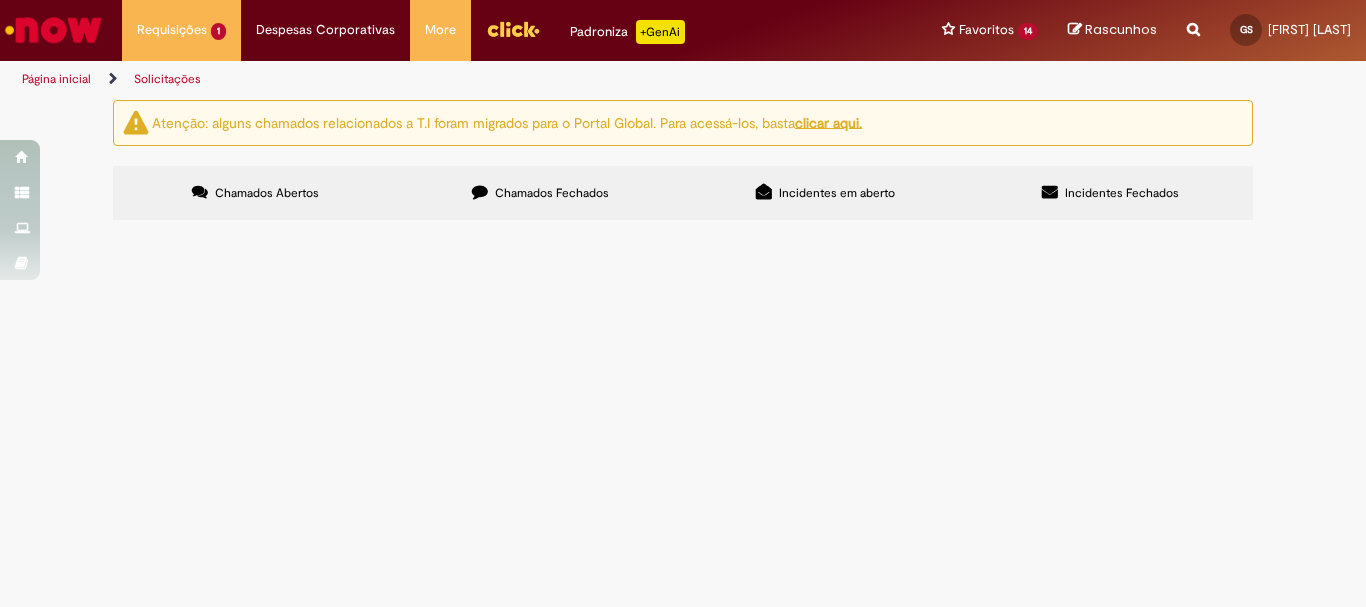 click on "Chamados Fechados" at bounding box center (540, 193) 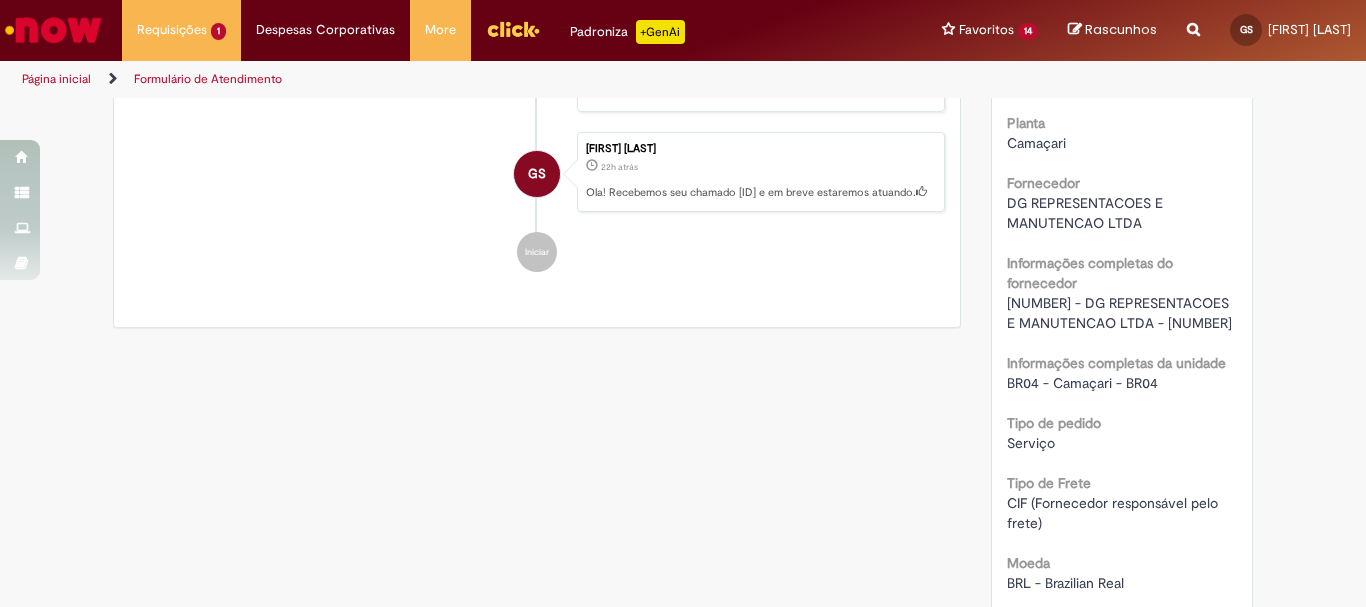 scroll, scrollTop: 1515, scrollLeft: 0, axis: vertical 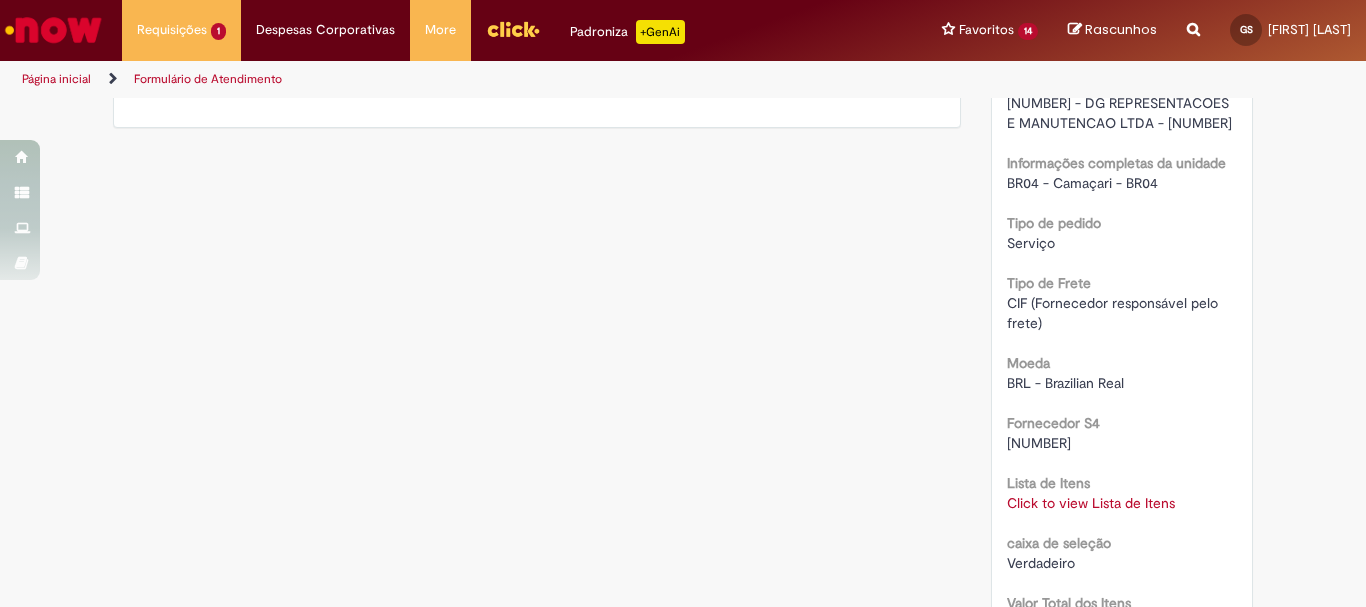 click on "Click to view Lista de Itens" at bounding box center (1091, 503) 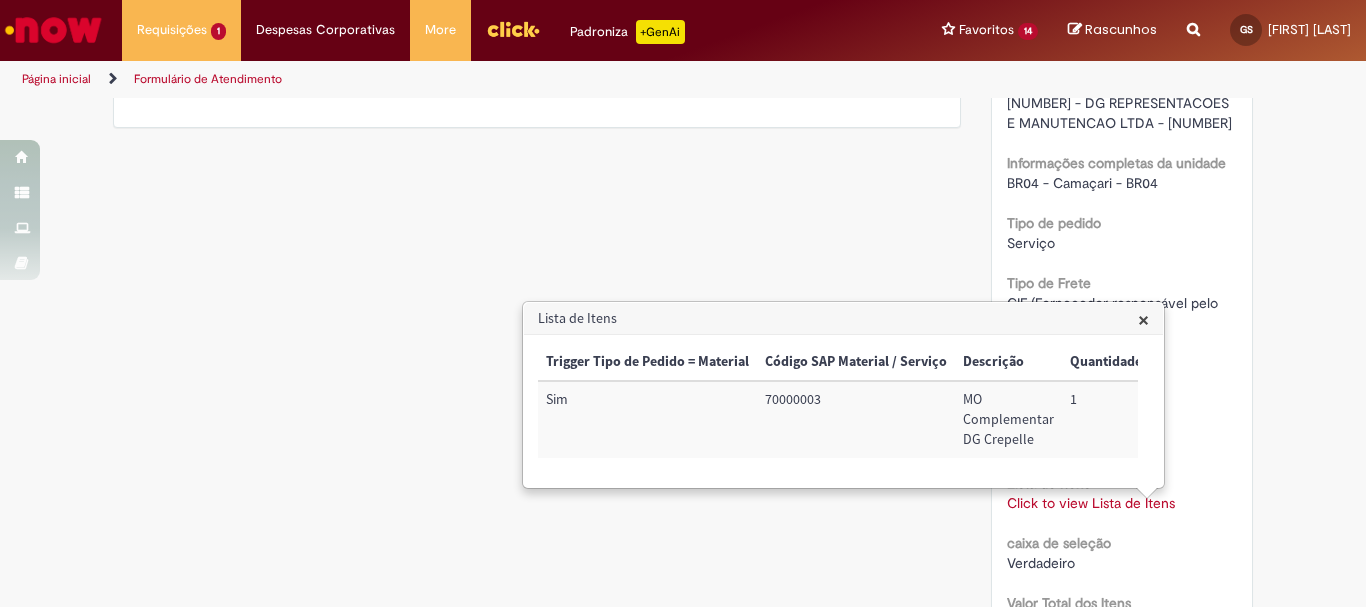click on "Verificar Código de Barras
Aguardando Aprovação
Aguardando atendimento
Em andamento
Validação
Concluído
Compras rápidas (Speed Buy)
Enviar
GS
[FIRST] [LAST]
4h atrás 4 horas atrás     Comentários adicionais
Pesquisa de Satisfação respondida!
GS" at bounding box center (683, 128) 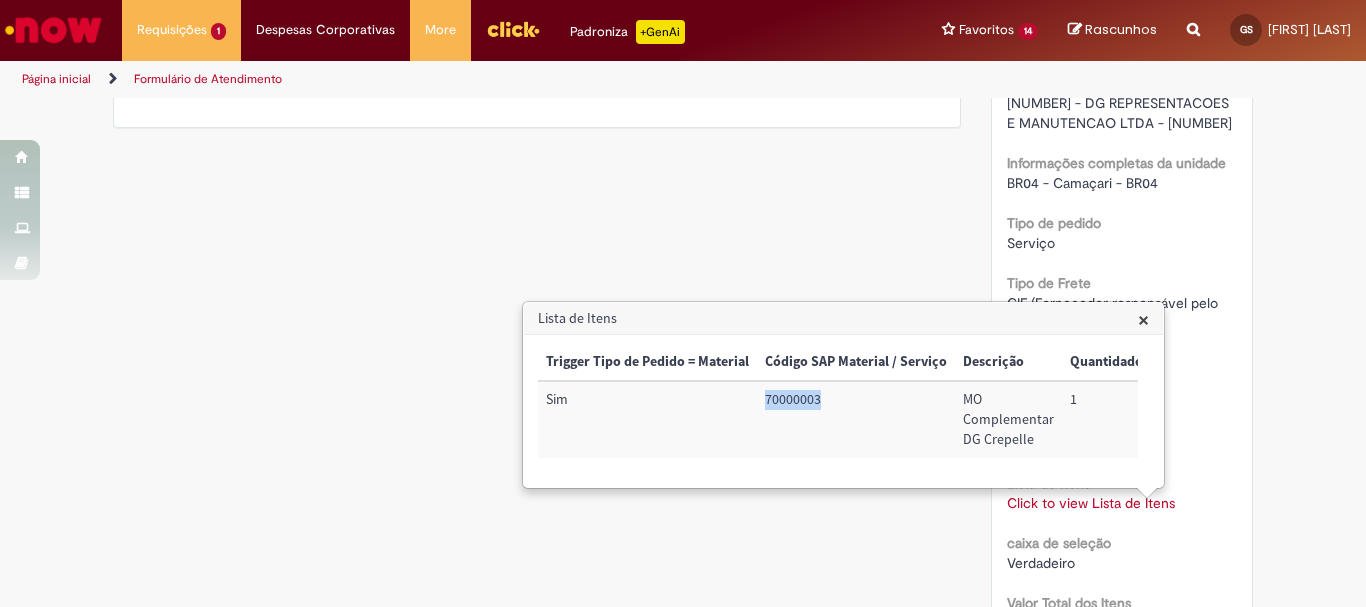 click on "70000003" at bounding box center (856, 419) 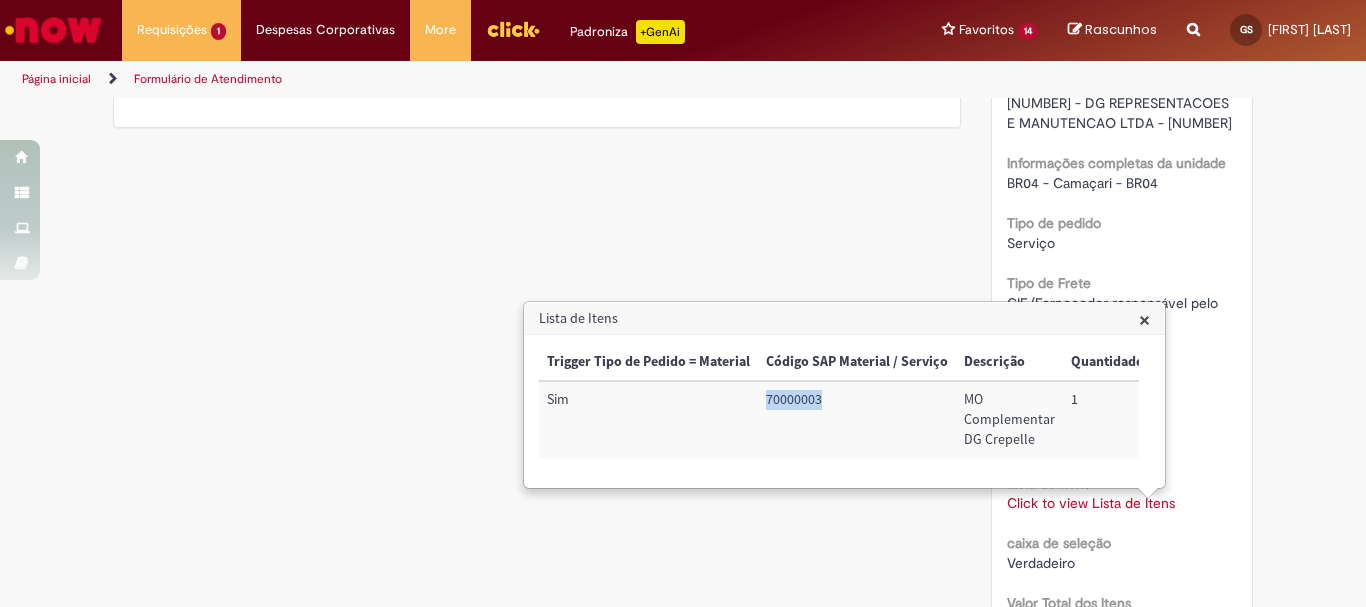 scroll, scrollTop: 0, scrollLeft: 525, axis: horizontal 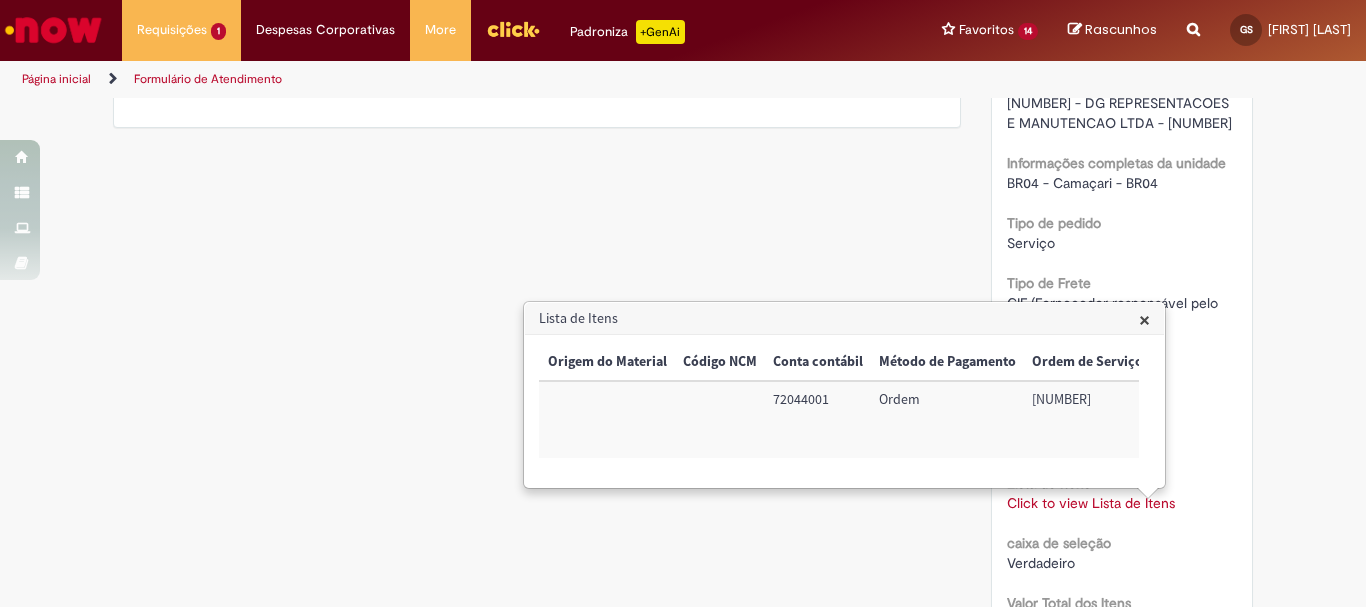 click on "[NUMBER]" at bounding box center [1087, 419] 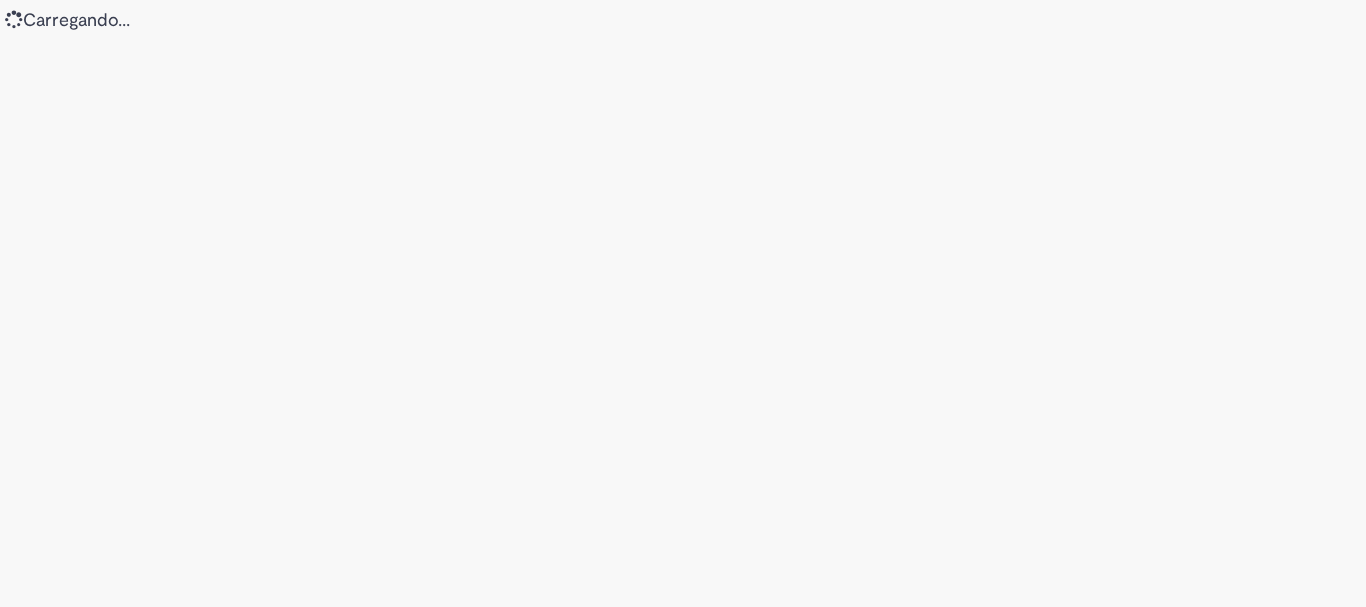 scroll, scrollTop: 0, scrollLeft: 0, axis: both 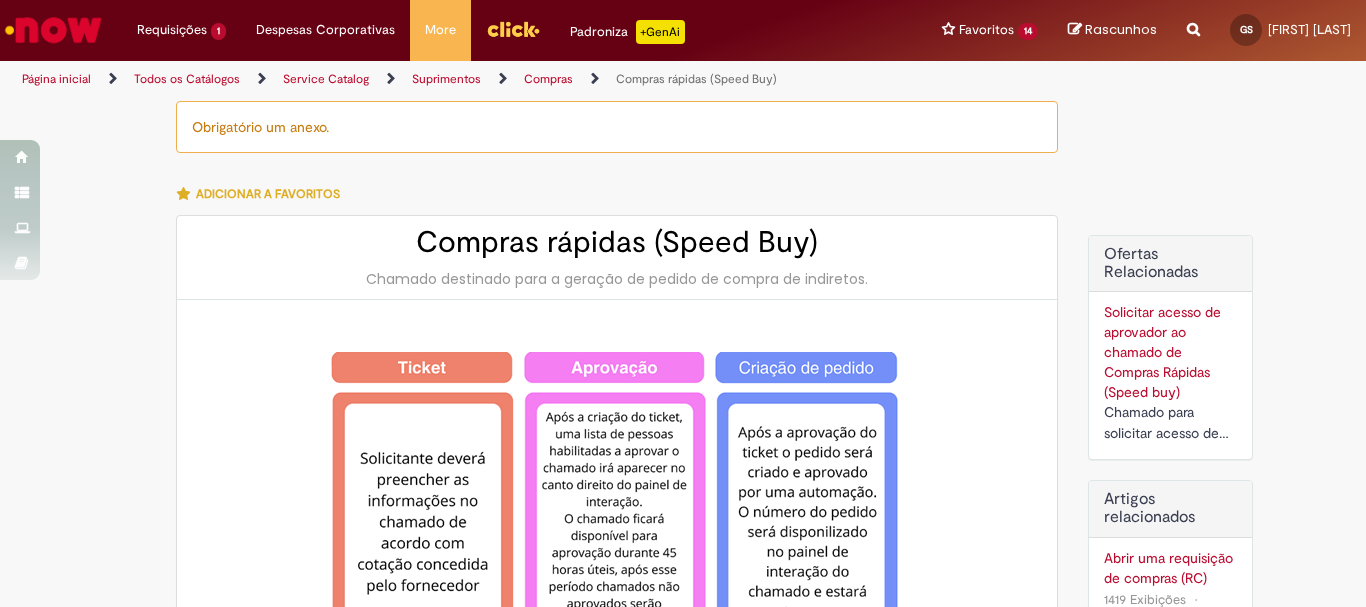 type on "********" 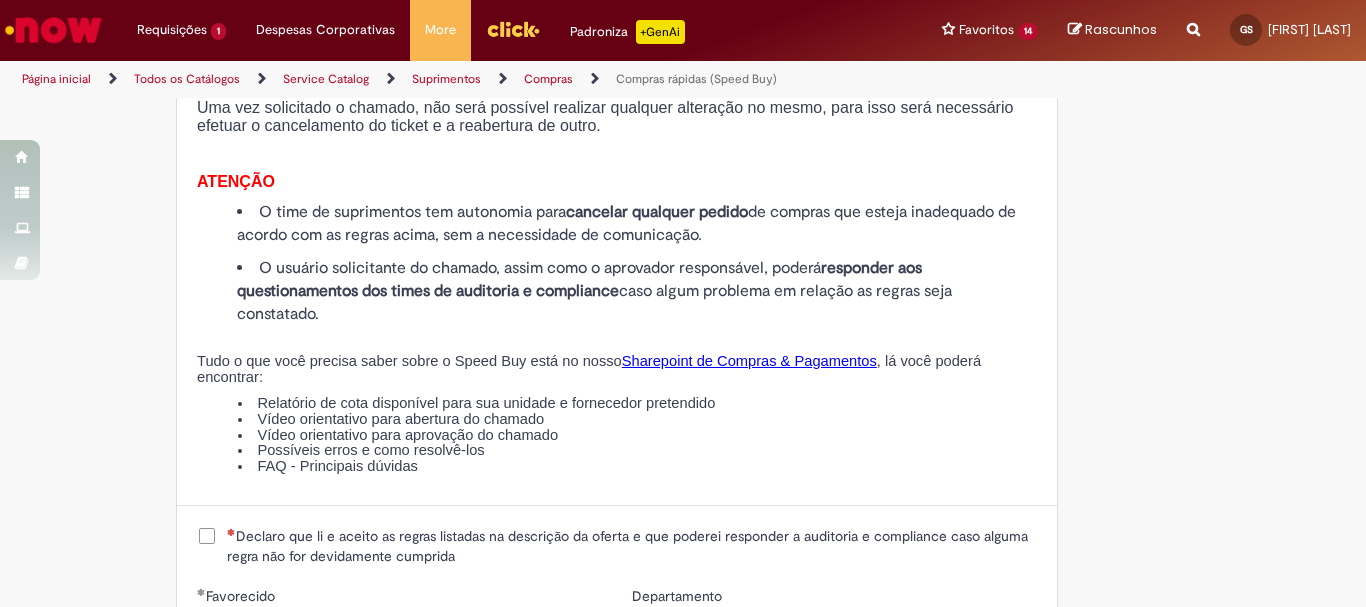 scroll, scrollTop: 2300, scrollLeft: 0, axis: vertical 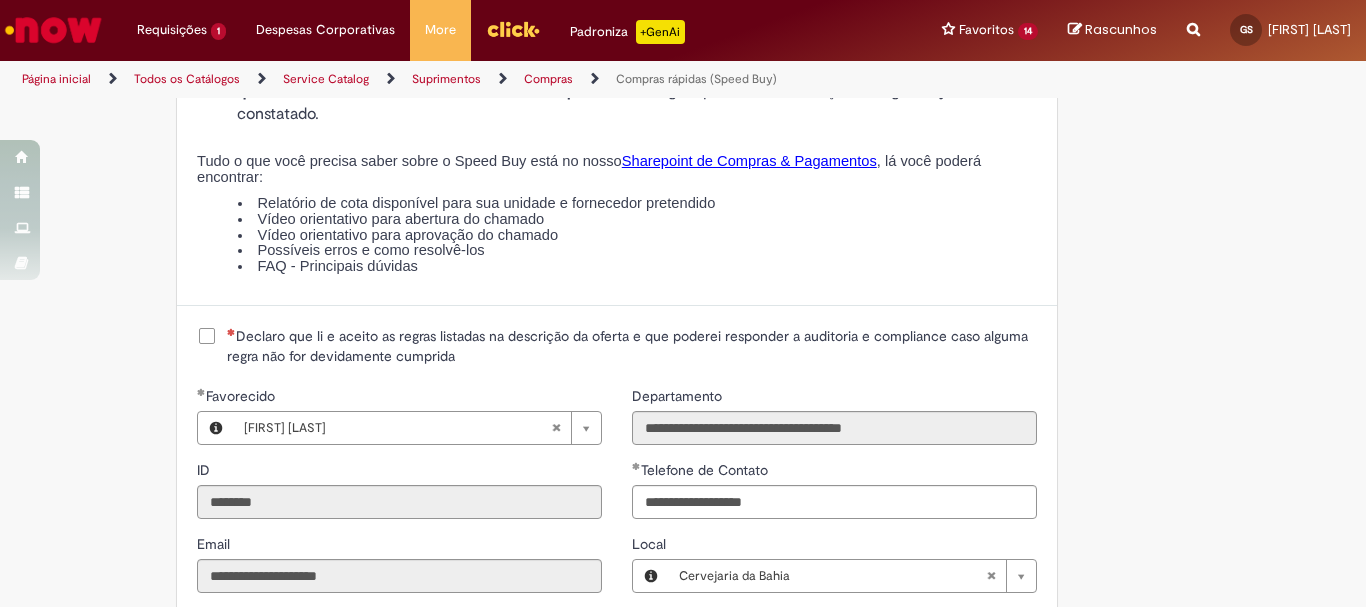 click on "Declaro que li e aceito as regras listadas na descrição da oferta e que poderei responder a auditoria e compliance caso alguma regra não for devidamente cumprida" at bounding box center [632, 346] 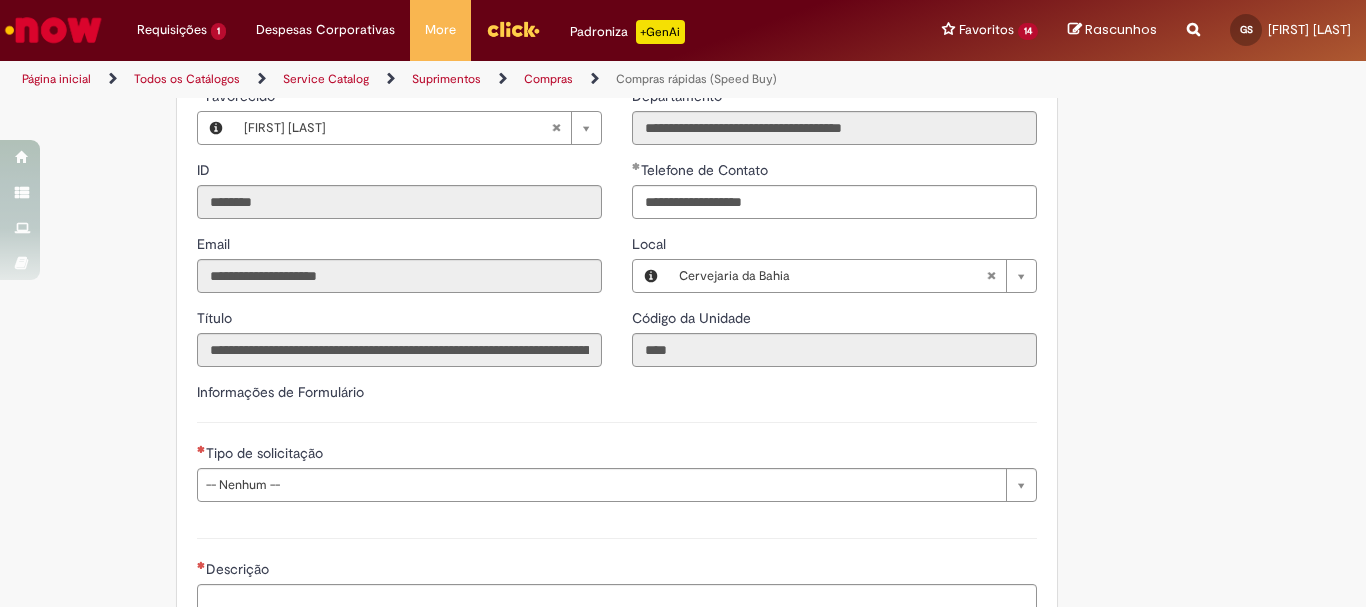scroll, scrollTop: 2700, scrollLeft: 0, axis: vertical 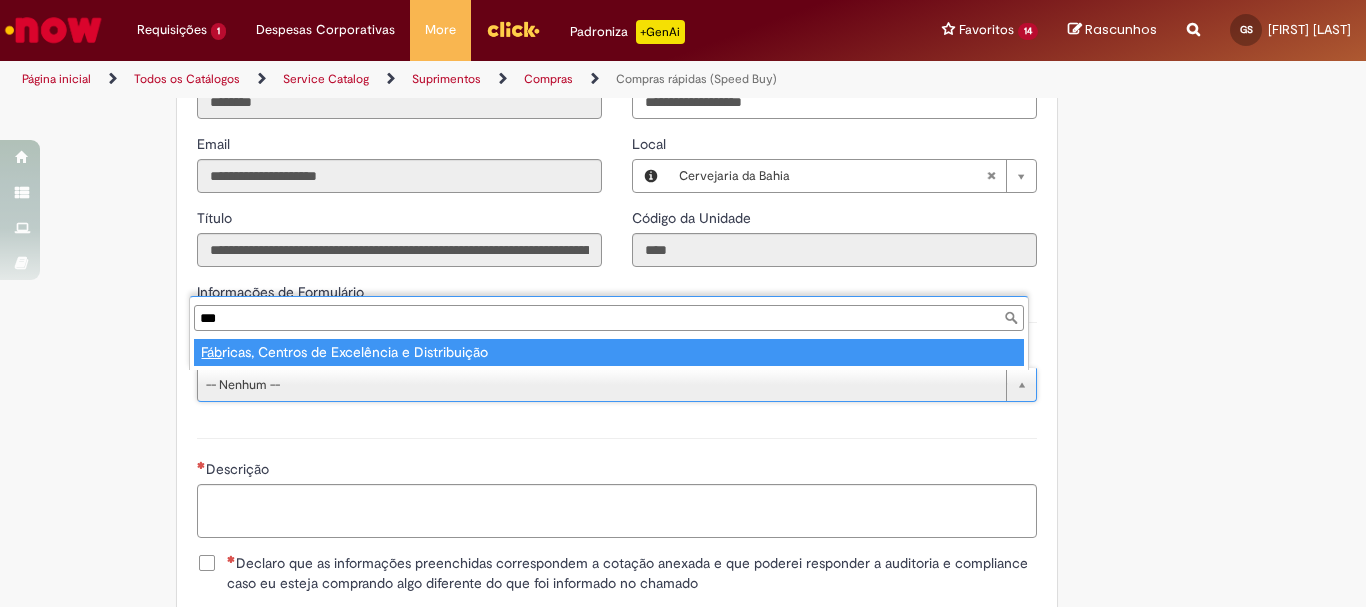 type on "****" 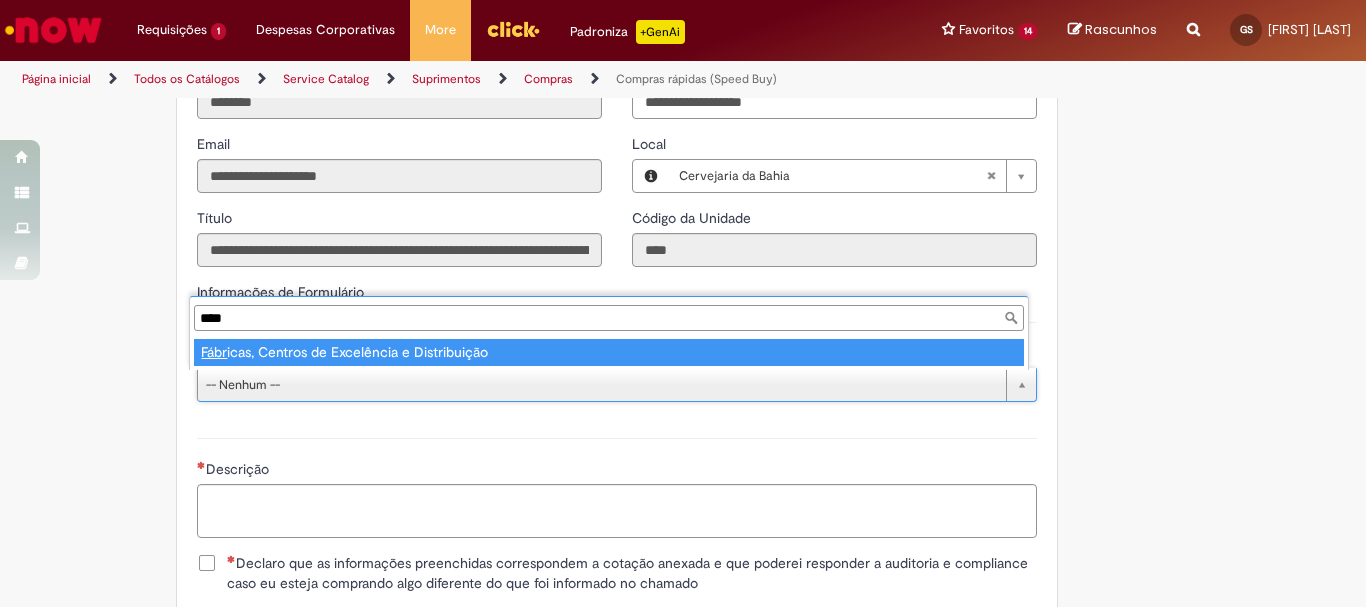 type on "**********" 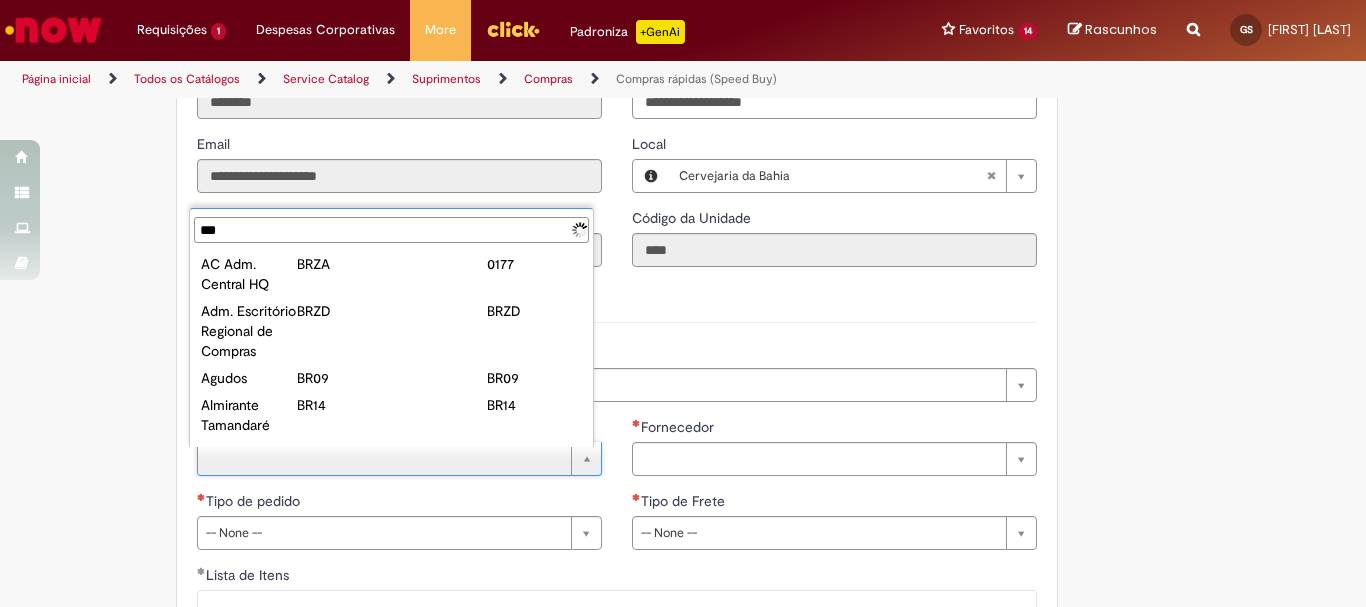 type on "****" 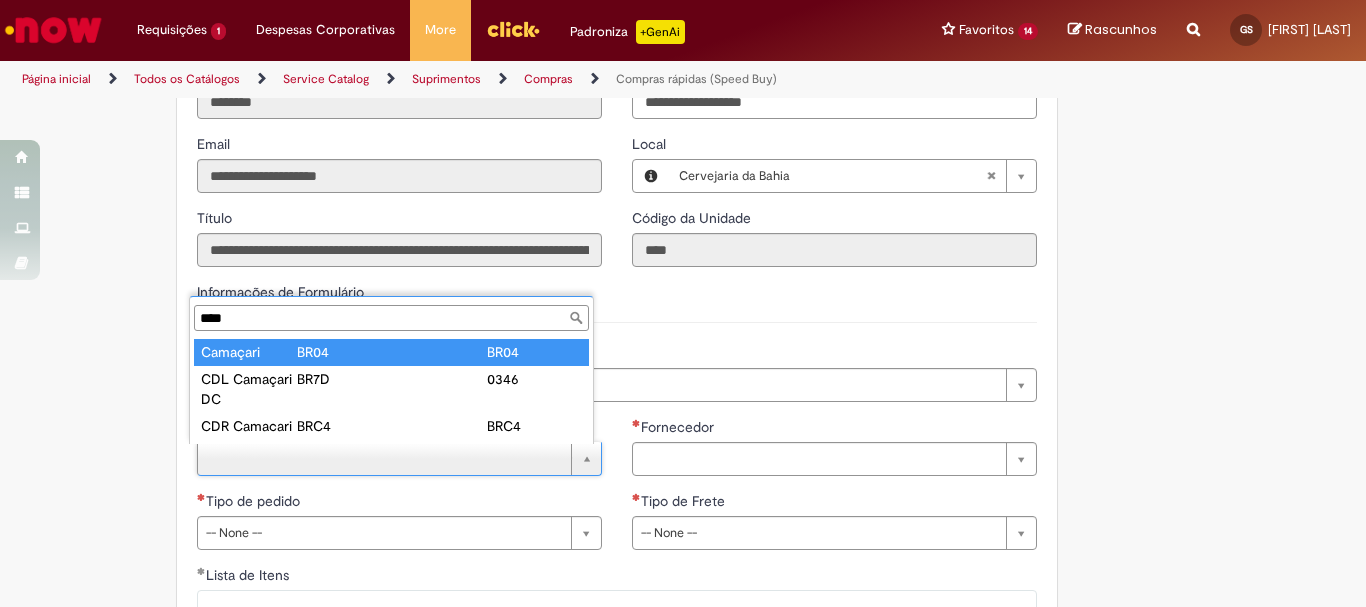 type on "********" 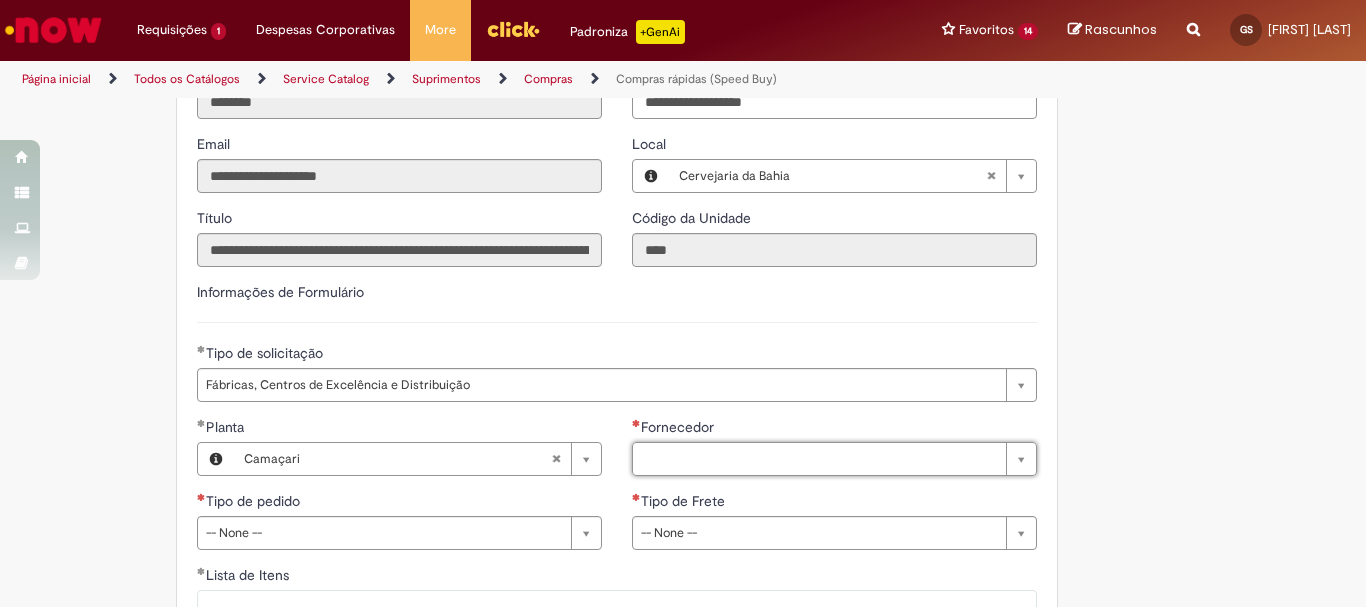 type on "*" 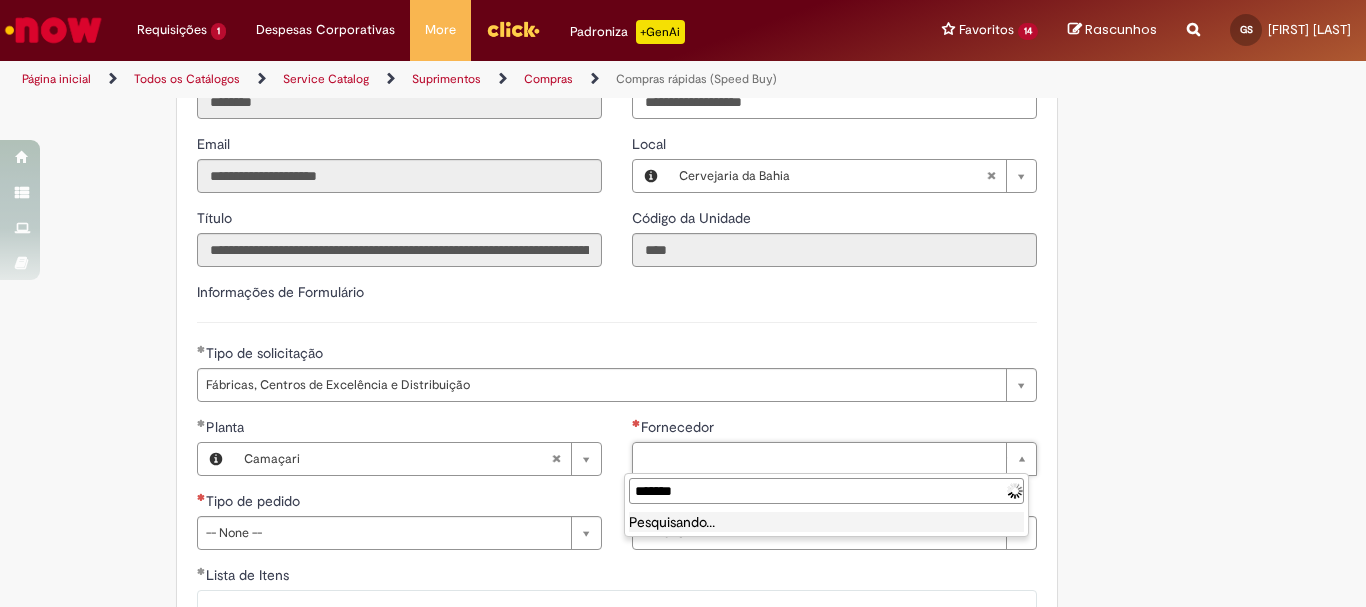 type on "********" 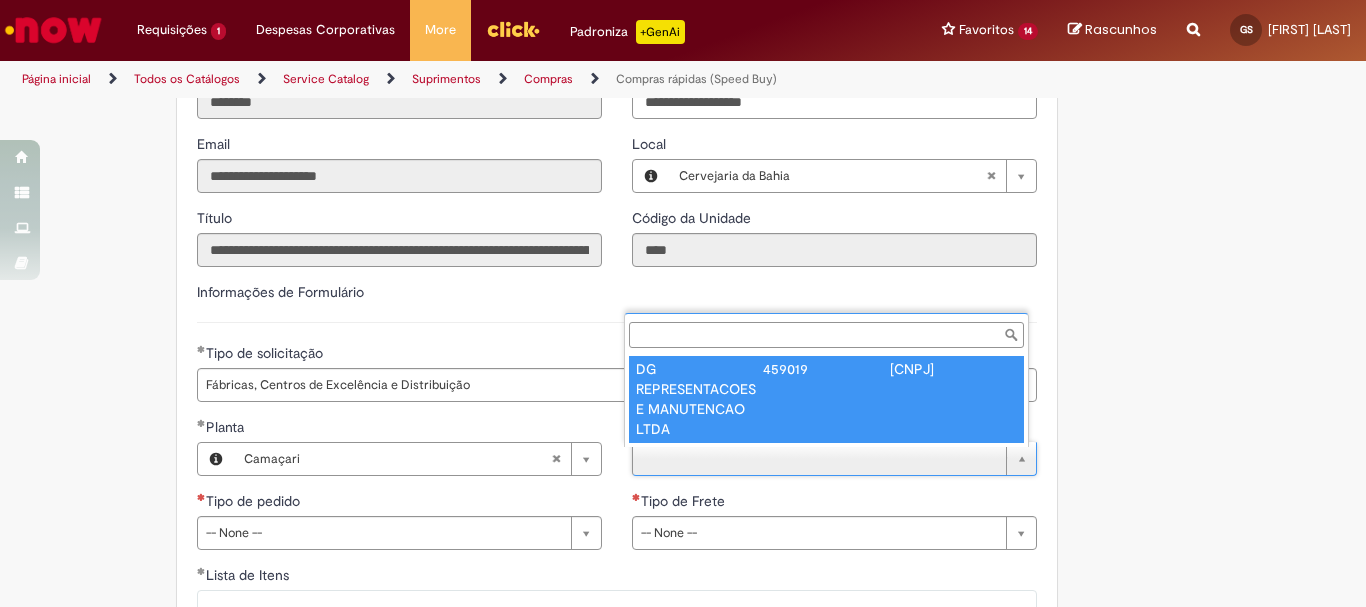 type on "**********" 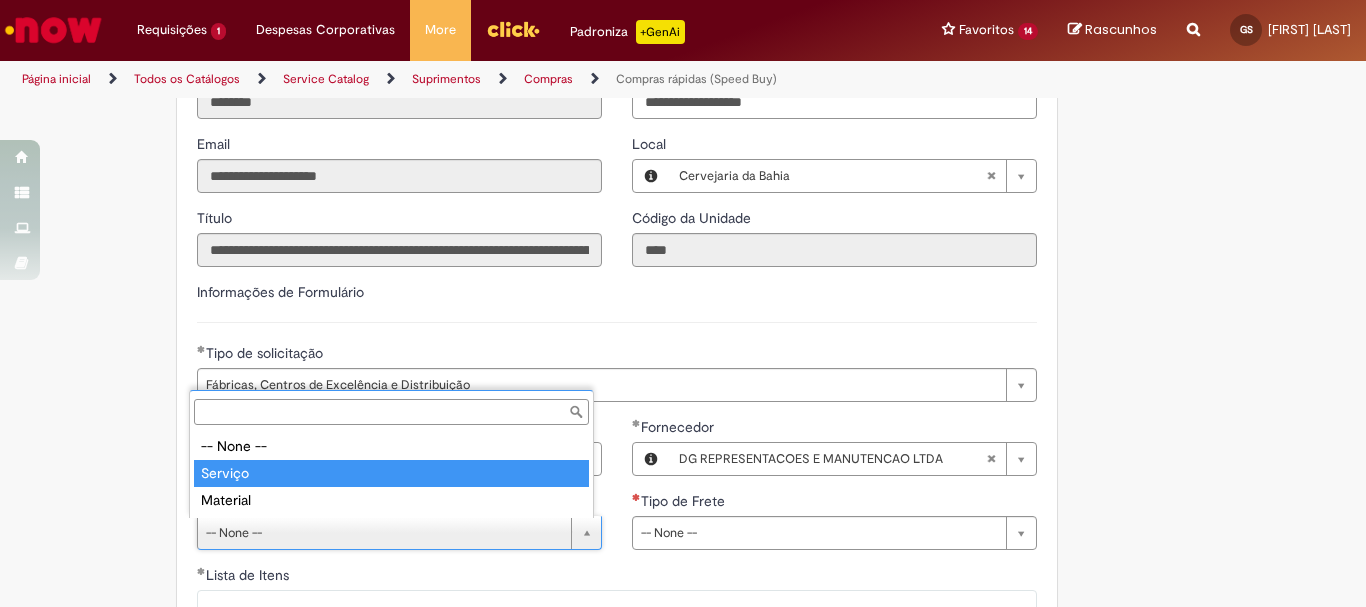 type on "*******" 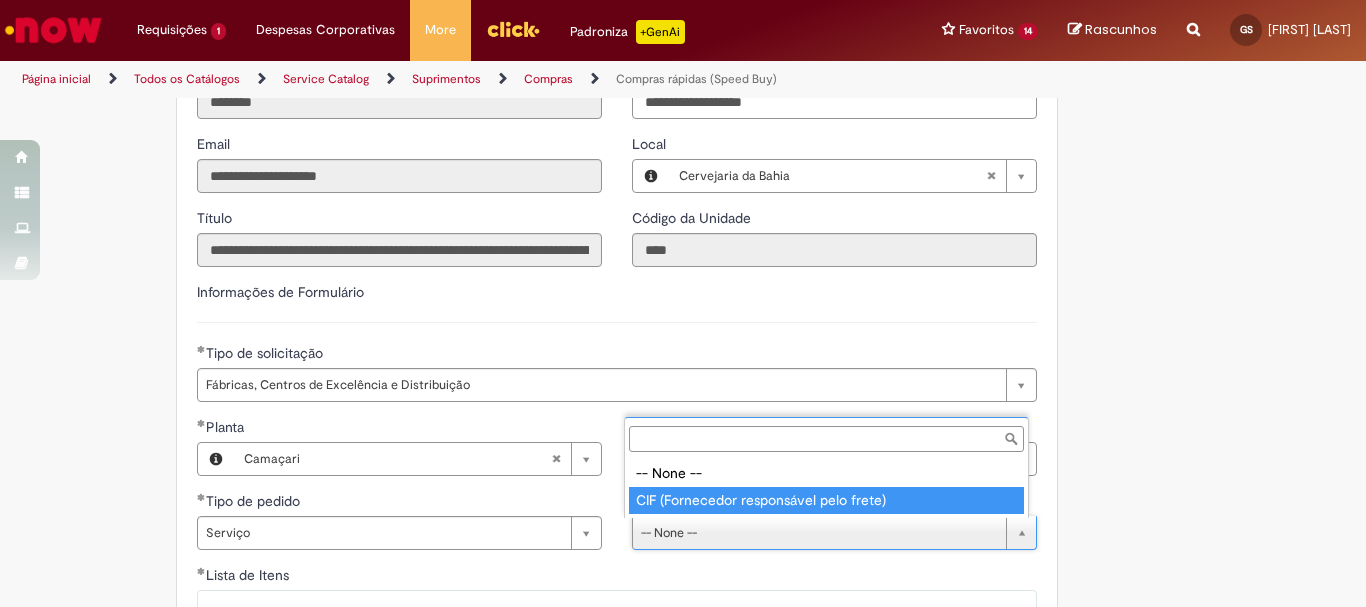 type on "**********" 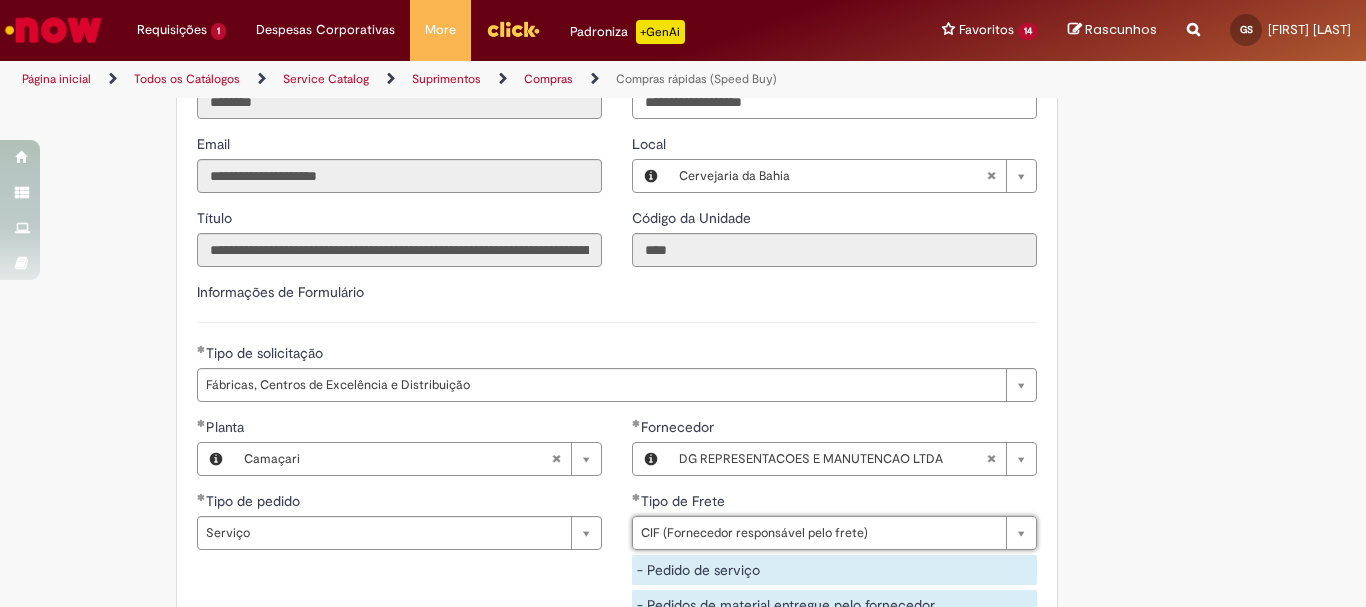 click on "Obrigatório um anexo.
Adicionar a Favoritos
Compras rápidas (Speed Buy)
Chamado destinado para a geração de pedido de compra de indiretos.
O Speed buy é a ferramenta oficial para a geração de pedidos de compra que atenda aos seguintes requisitos:
Compras de material e serviço indiretos
Compras inferiores a R$13.000 *
Compras com fornecedores nacionais
Compras de material sem contrato ativo no SAP para o centro solicitado
* Essa cota é referente ao tipo de solicitação padrão de Speed buy. Os chamados com cotas especiais podem possuir valores divergentes.
Regras de Utilização
No campo “Tipo de Solicitação” selecionar a opção correspondente a sua unidade de negócio.
Solicitação Padrão de Speed buy:
Fábricas, centros de Excelência e de Distribuição:  habilitado para todos usuários ambev
Ativos   de TI:" at bounding box center (683, -554) 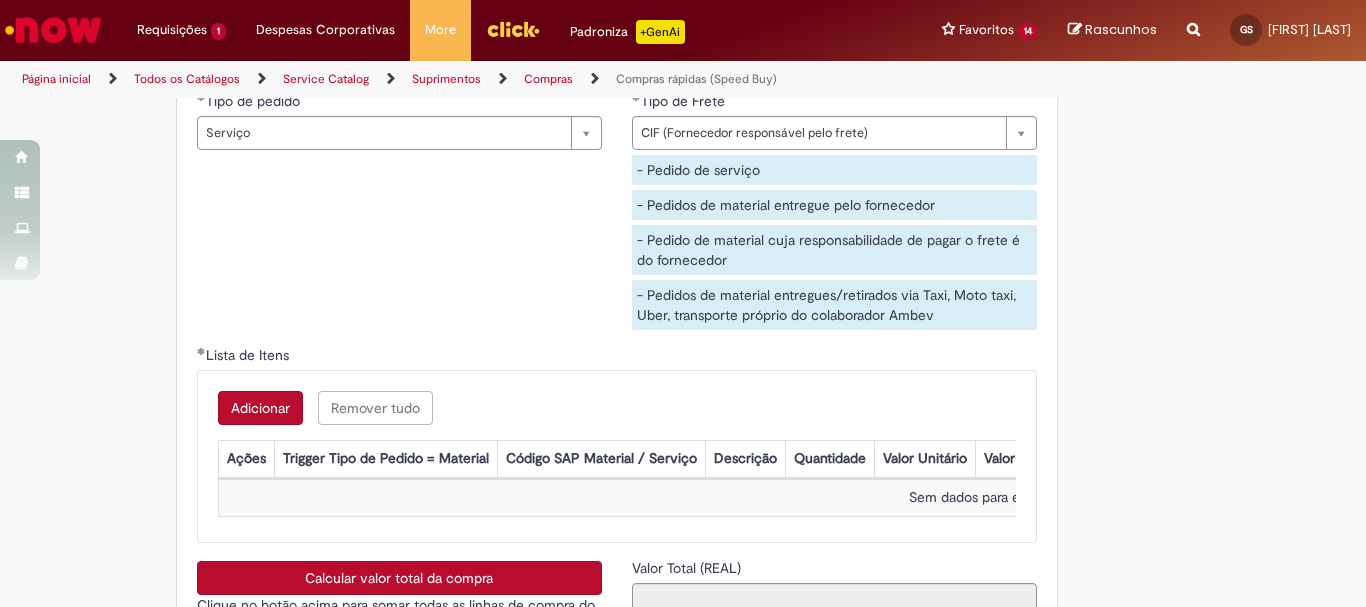 scroll, scrollTop: 3200, scrollLeft: 0, axis: vertical 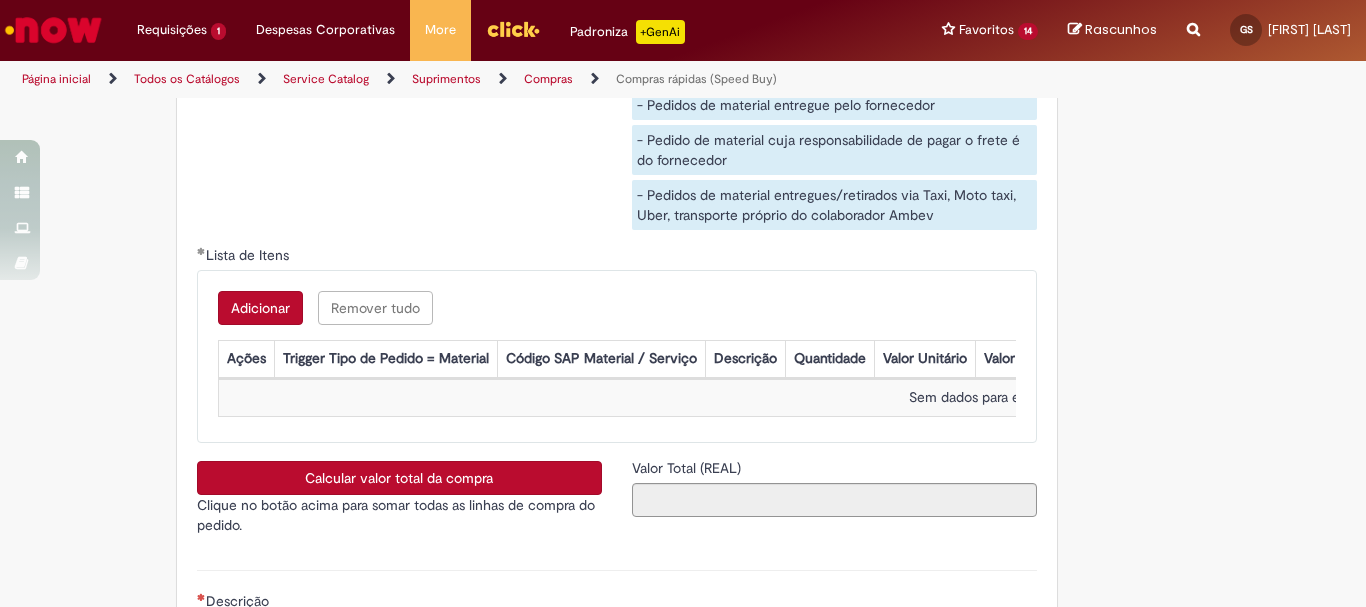 click on "Adicionar" at bounding box center (260, 308) 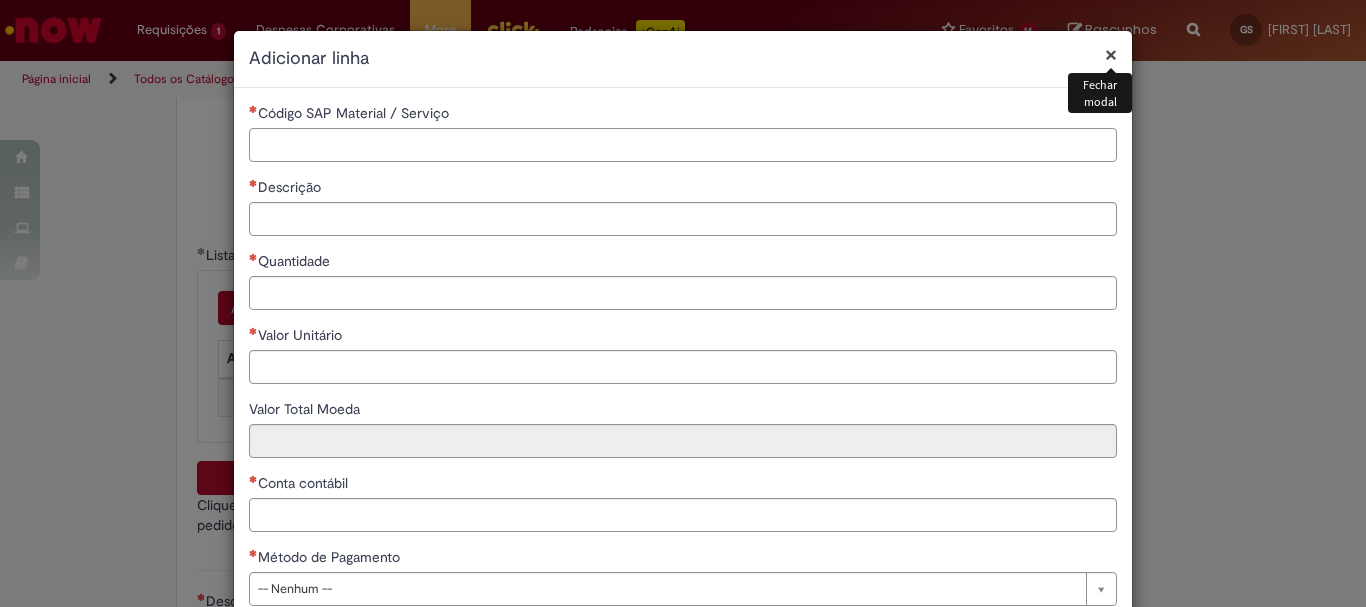 click on "Código SAP Material / Serviço" at bounding box center (683, 145) 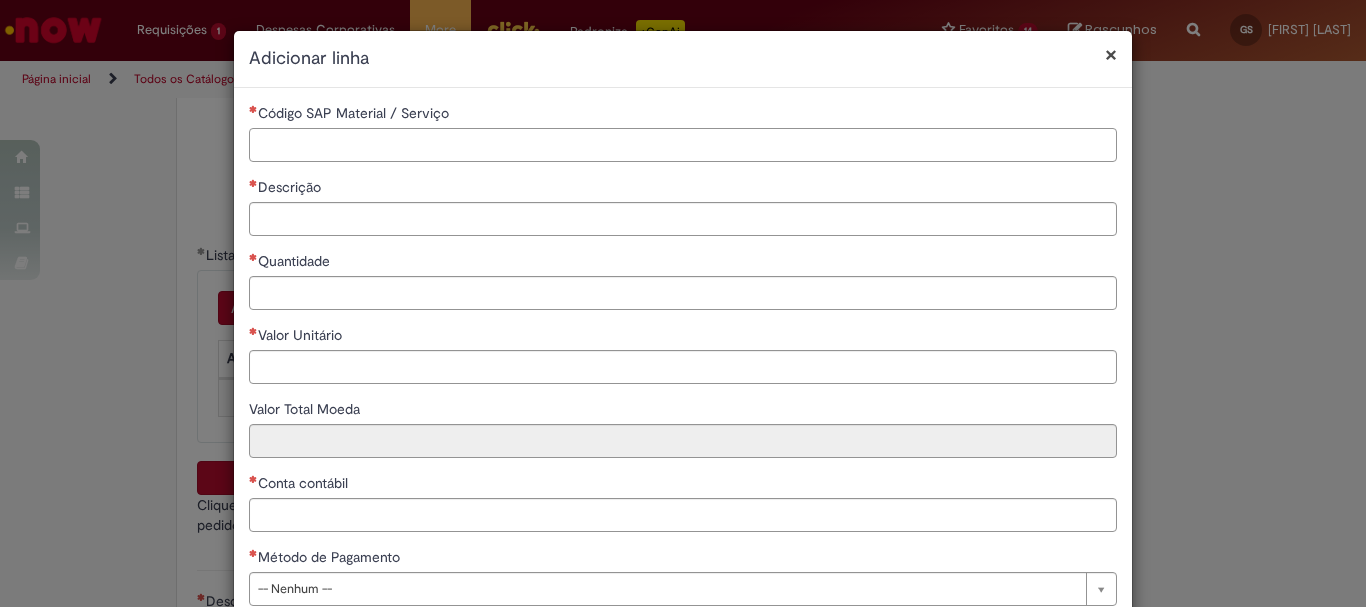 paste on "********" 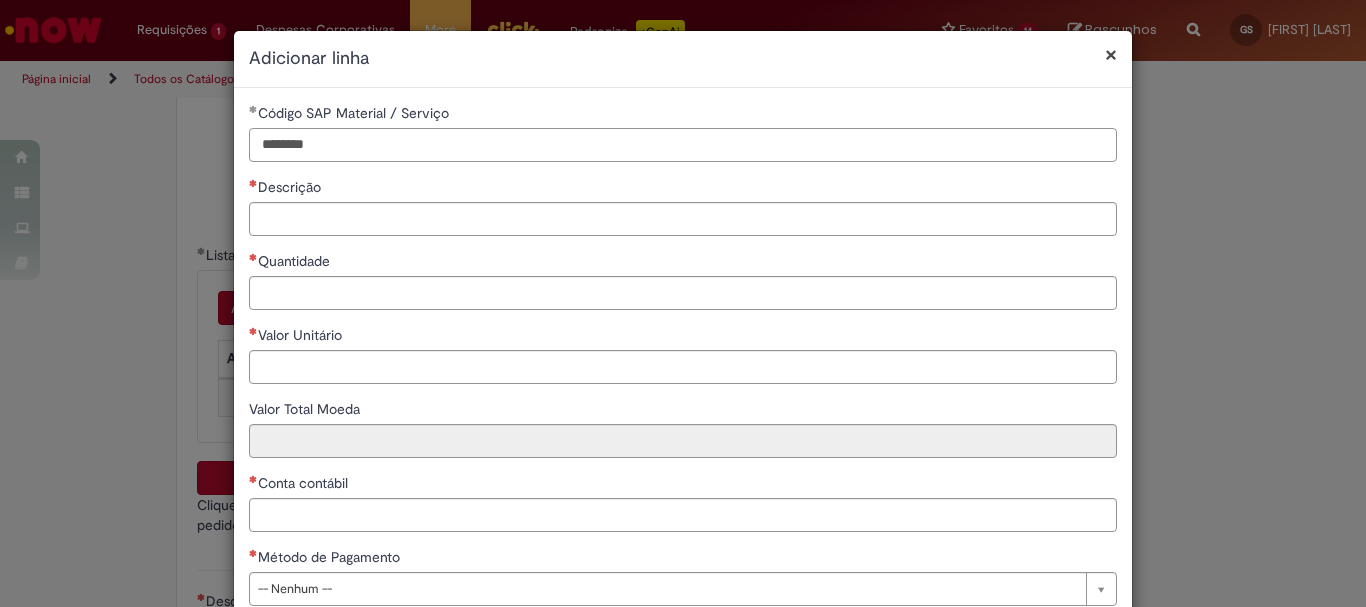 type on "********" 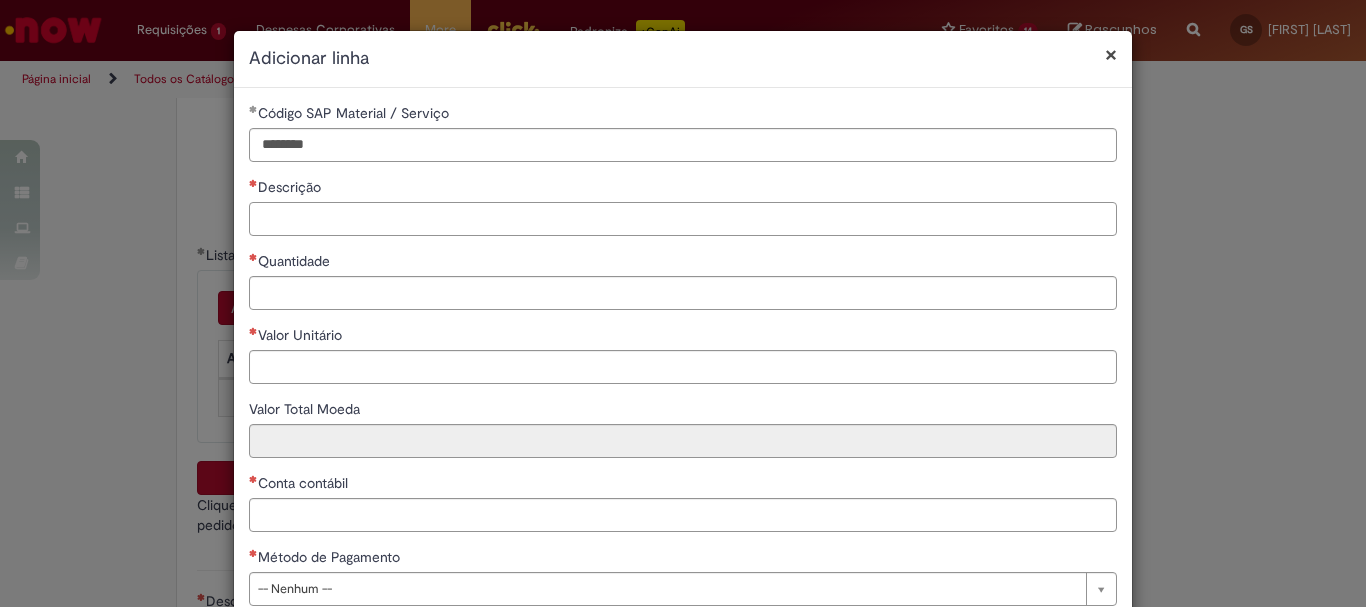 click on "Descrição" at bounding box center [683, 219] 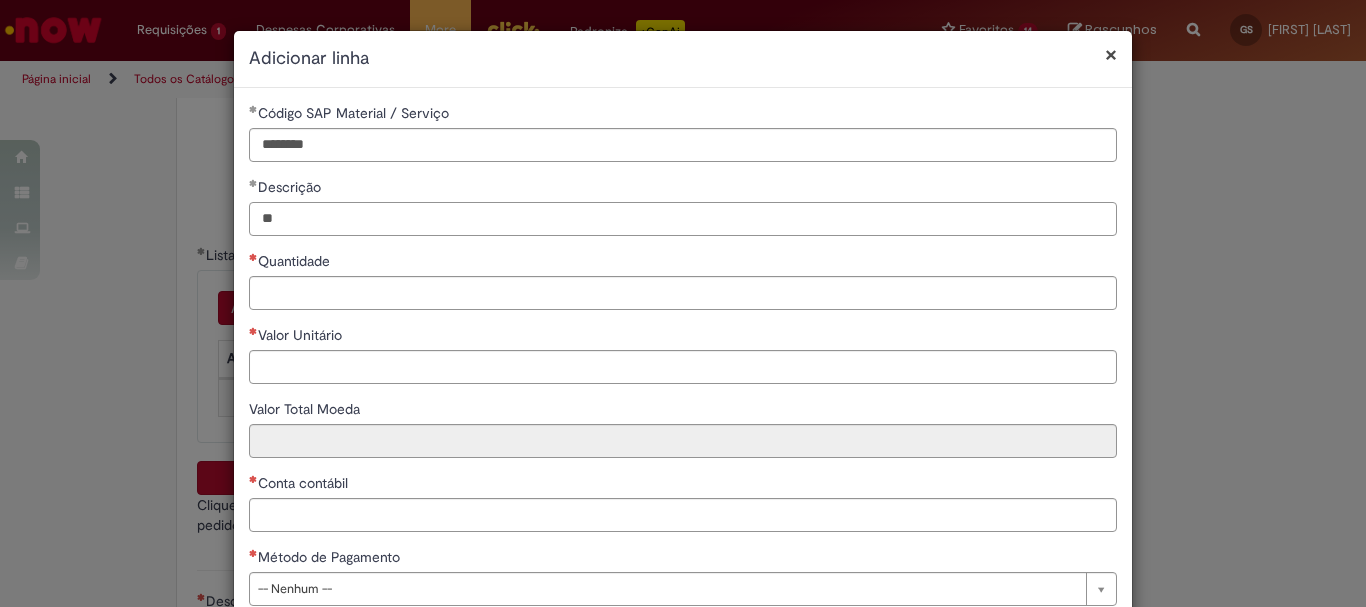 type on "*" 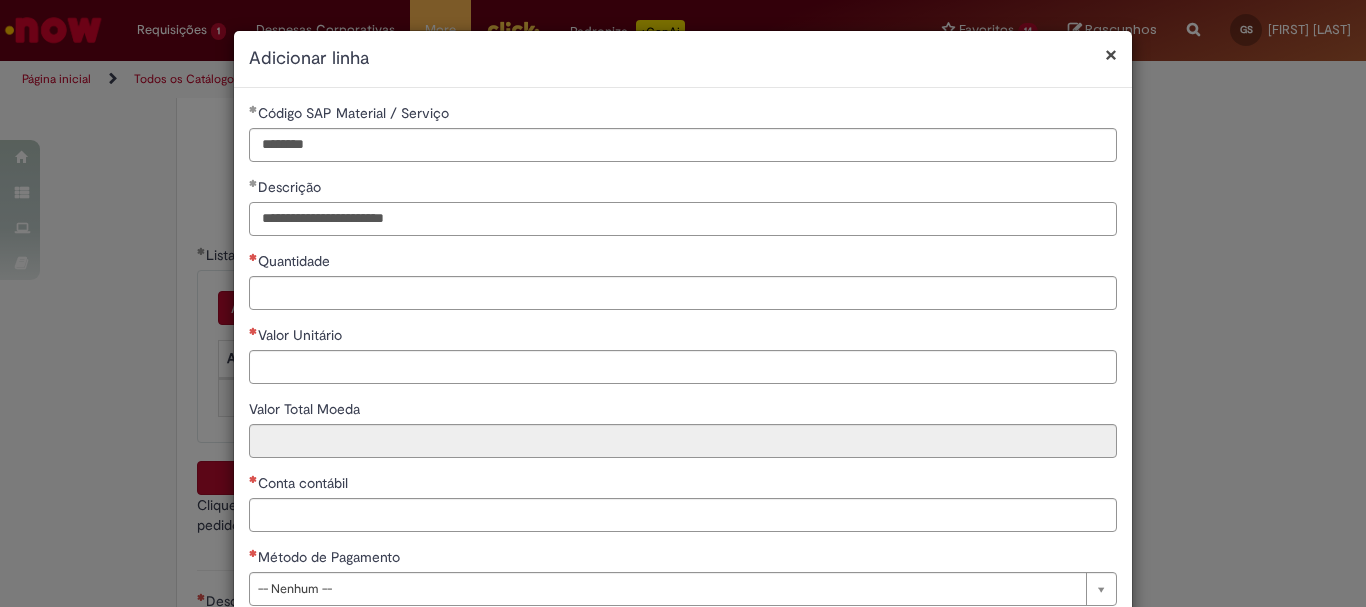 type on "**********" 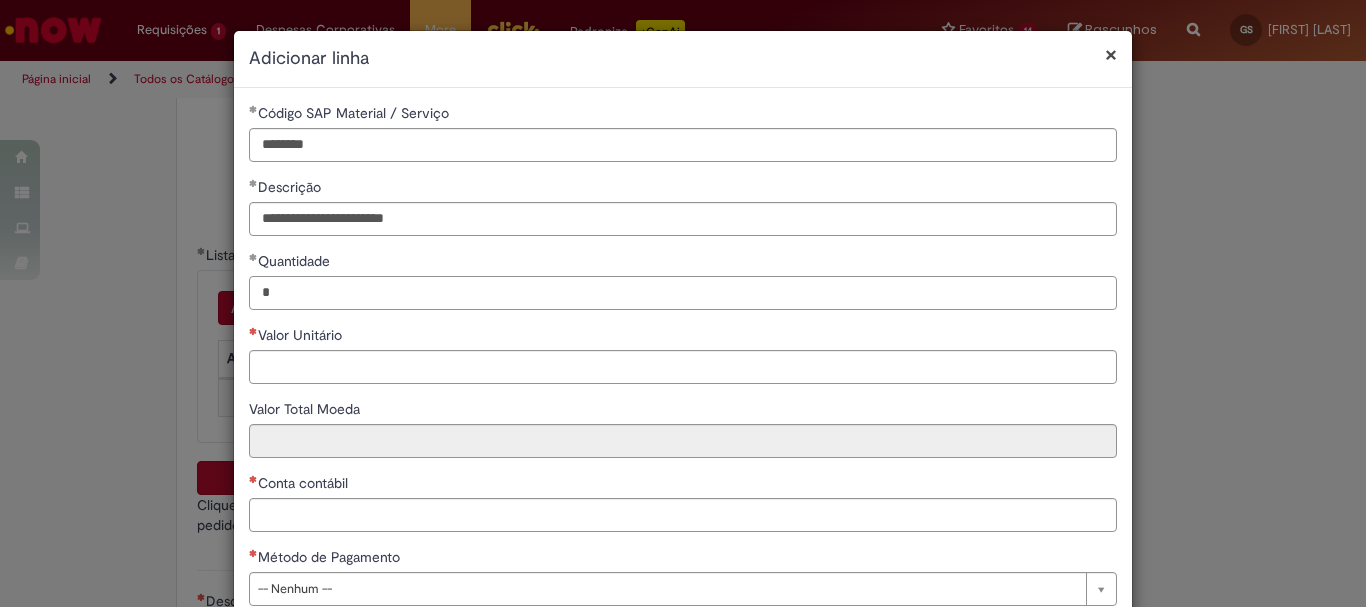 type on "*" 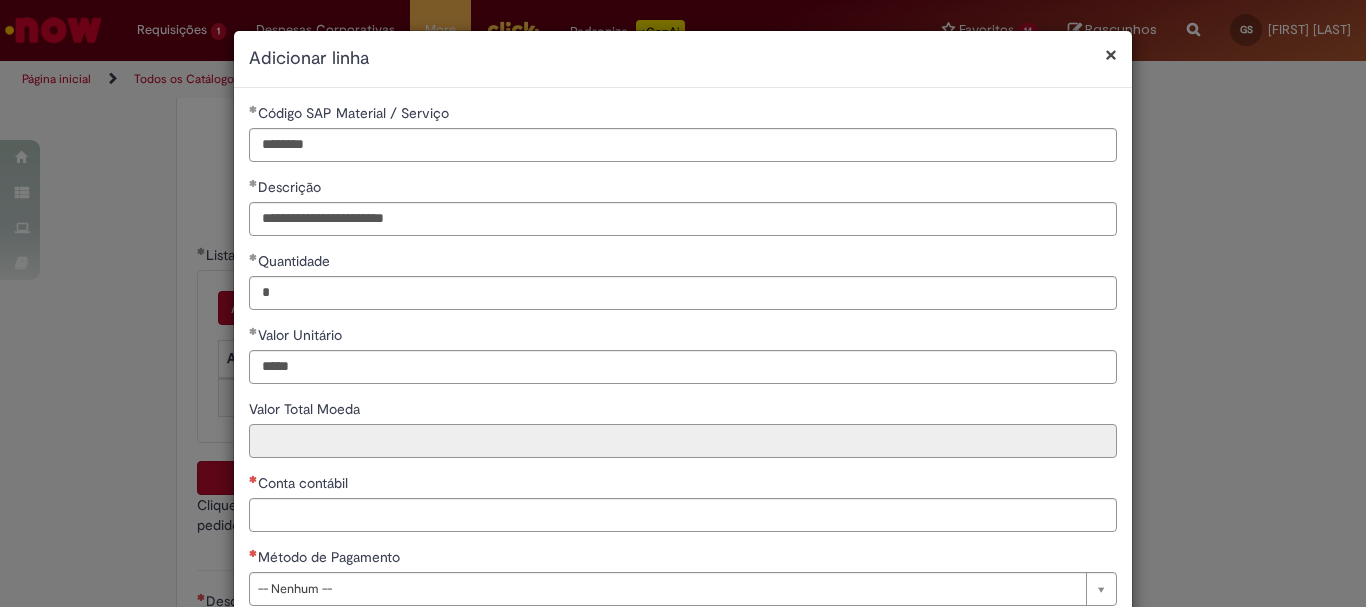 type on "*********" 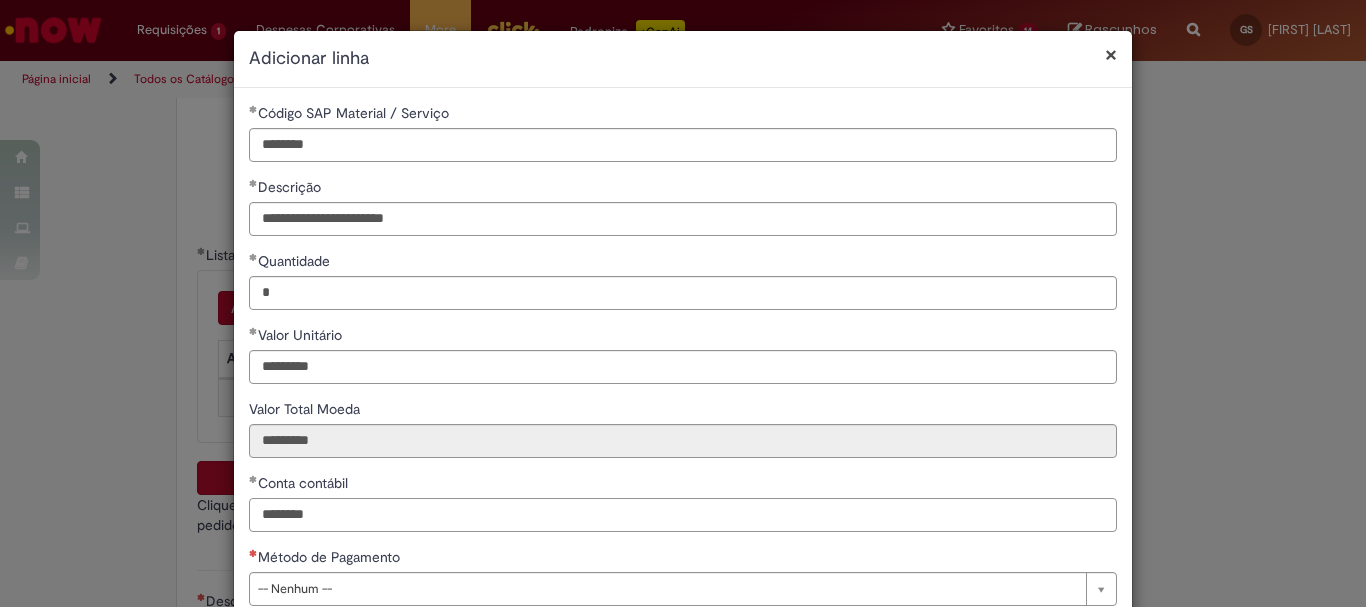 type on "********" 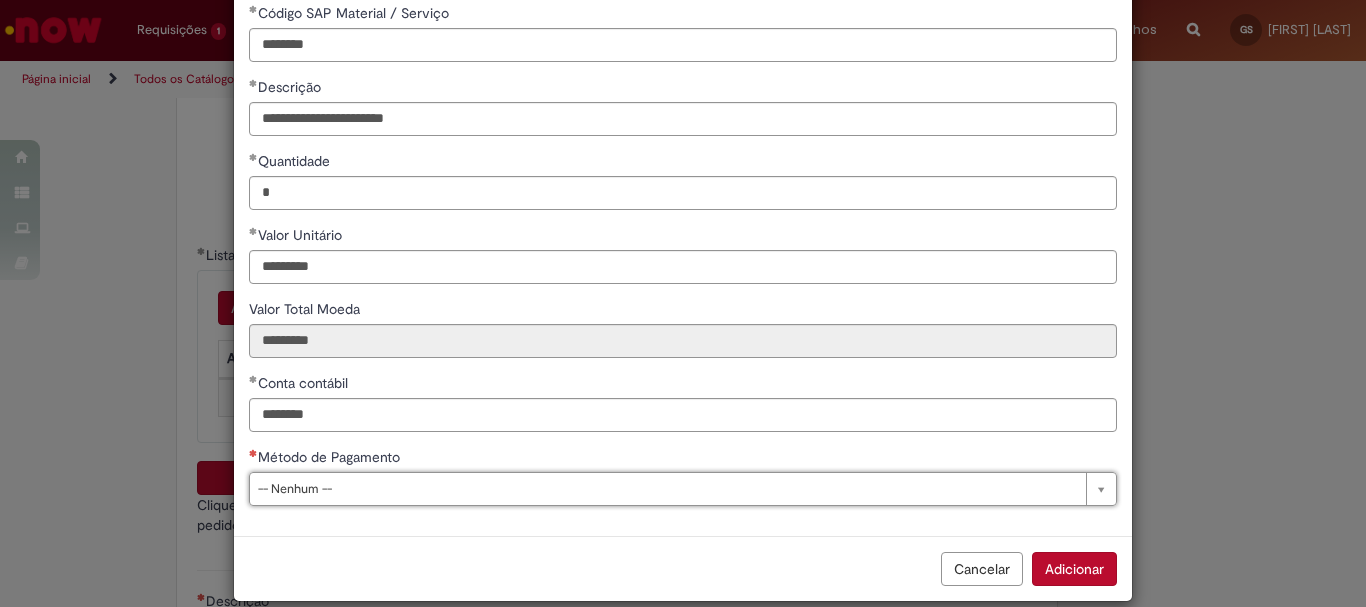 scroll, scrollTop: 125, scrollLeft: 0, axis: vertical 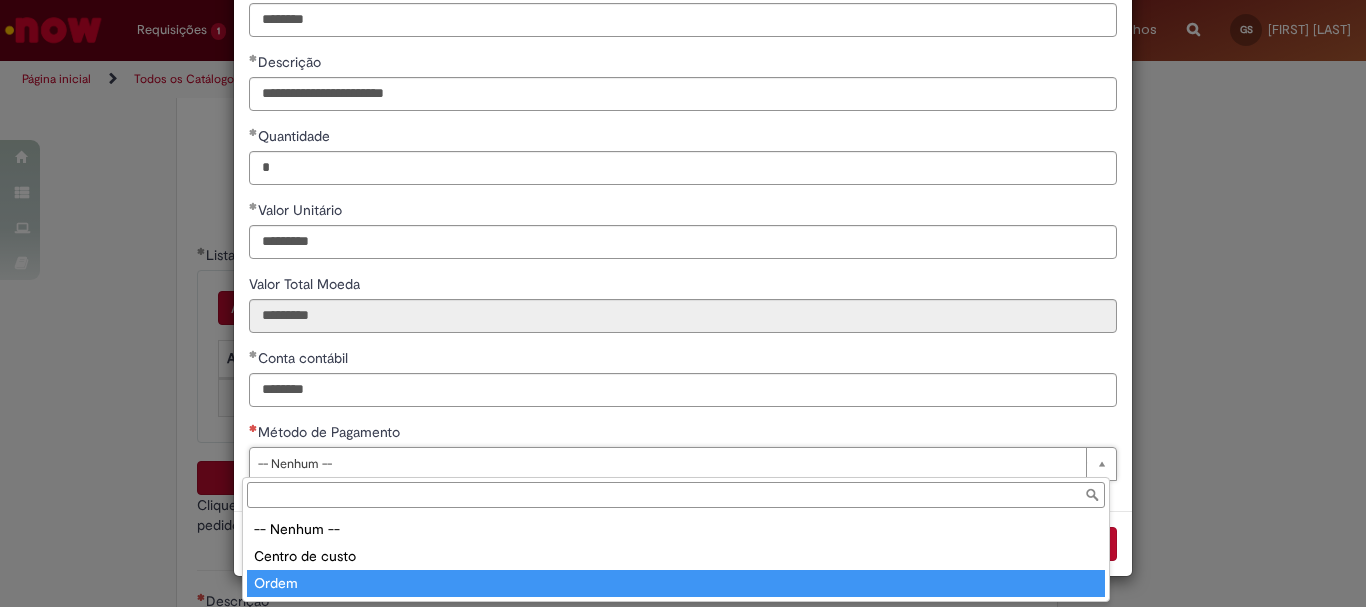 type on "*****" 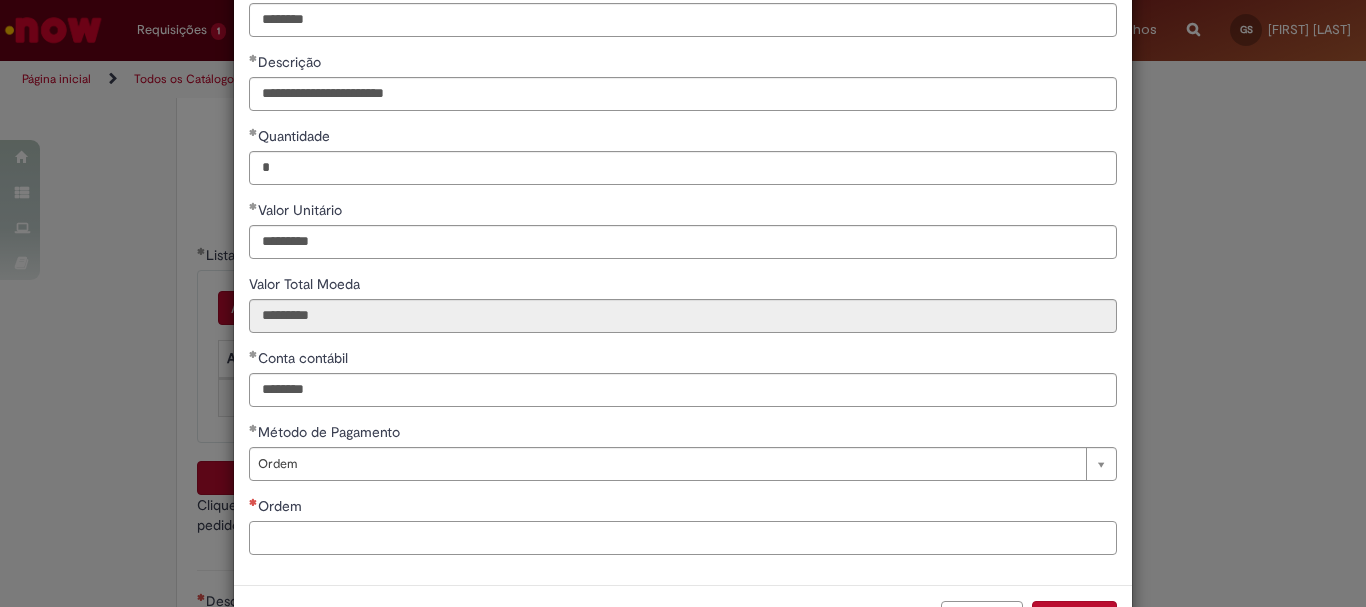 click on "Ordem" at bounding box center [683, 538] 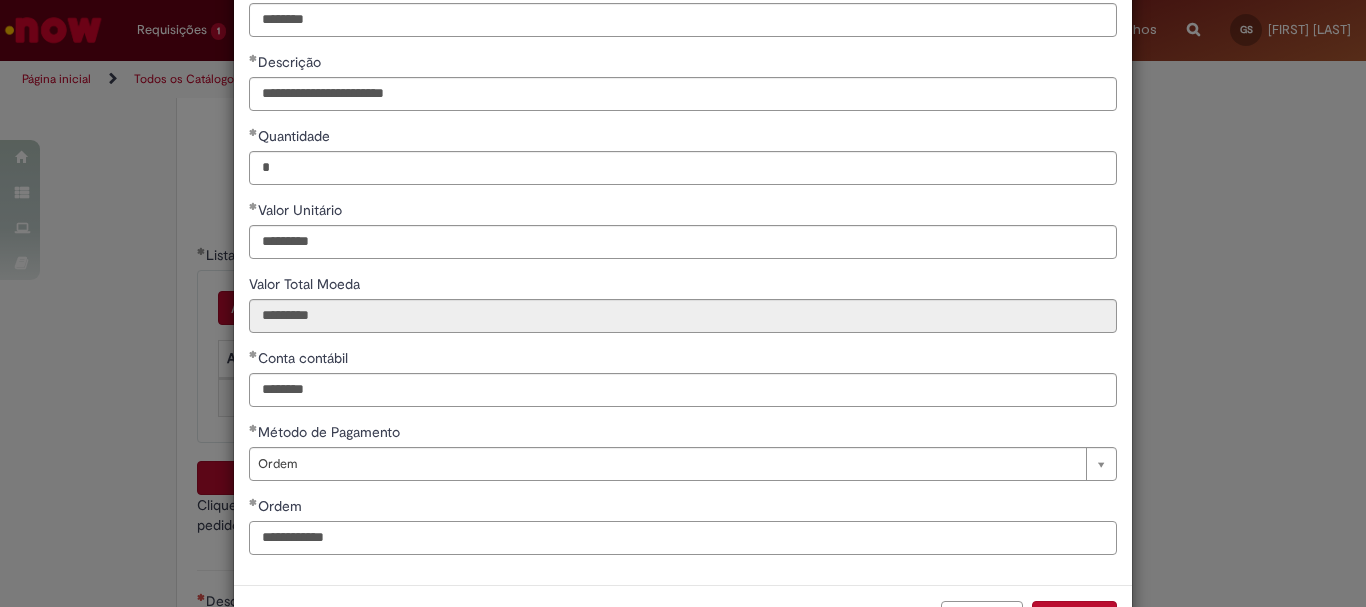 scroll, scrollTop: 199, scrollLeft: 0, axis: vertical 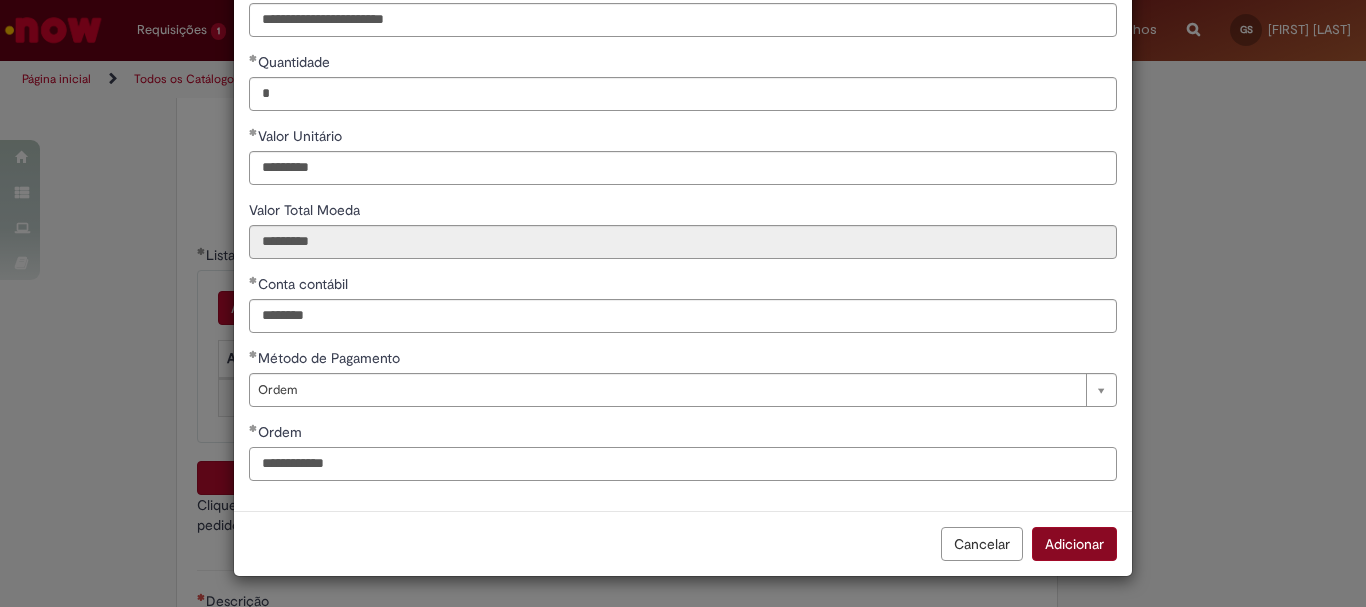 type on "**********" 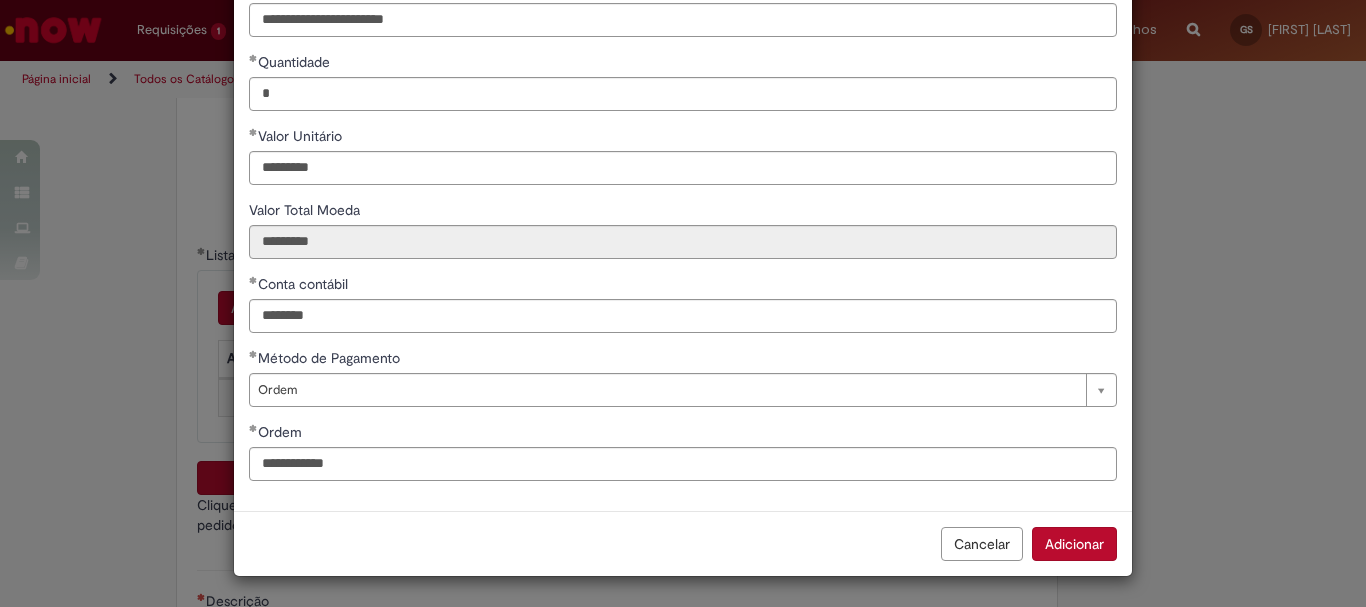 click on "Adicionar" at bounding box center (1074, 544) 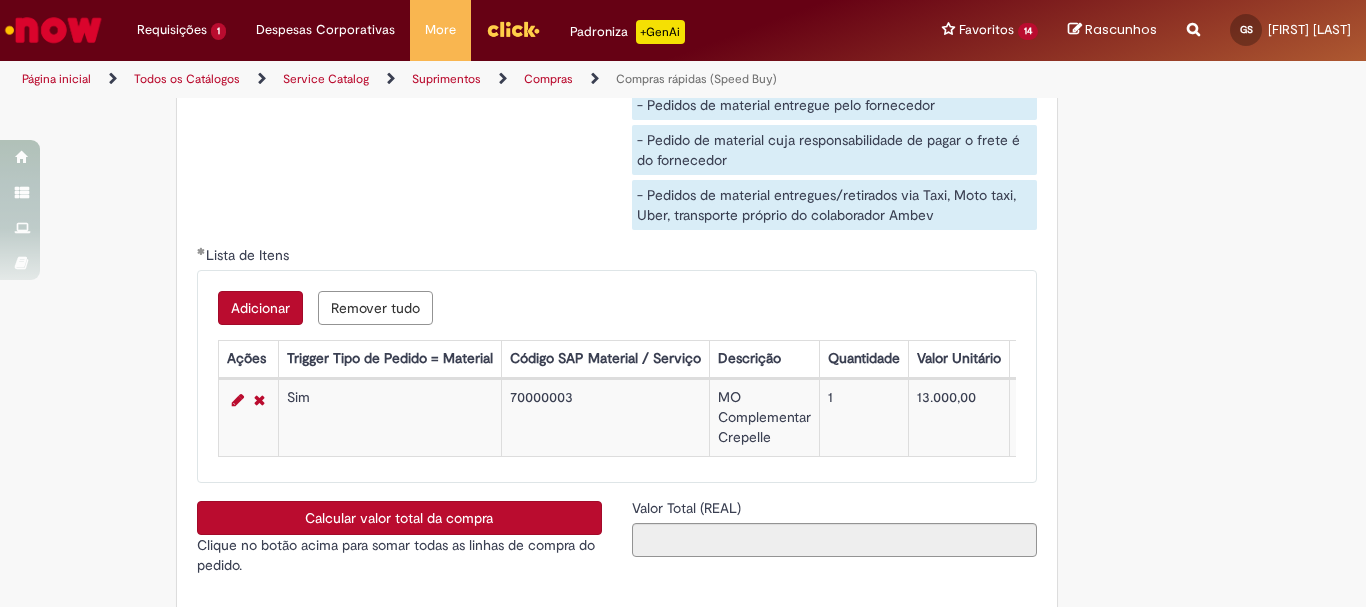 click on "Calcular valor total da compra" at bounding box center [399, 518] 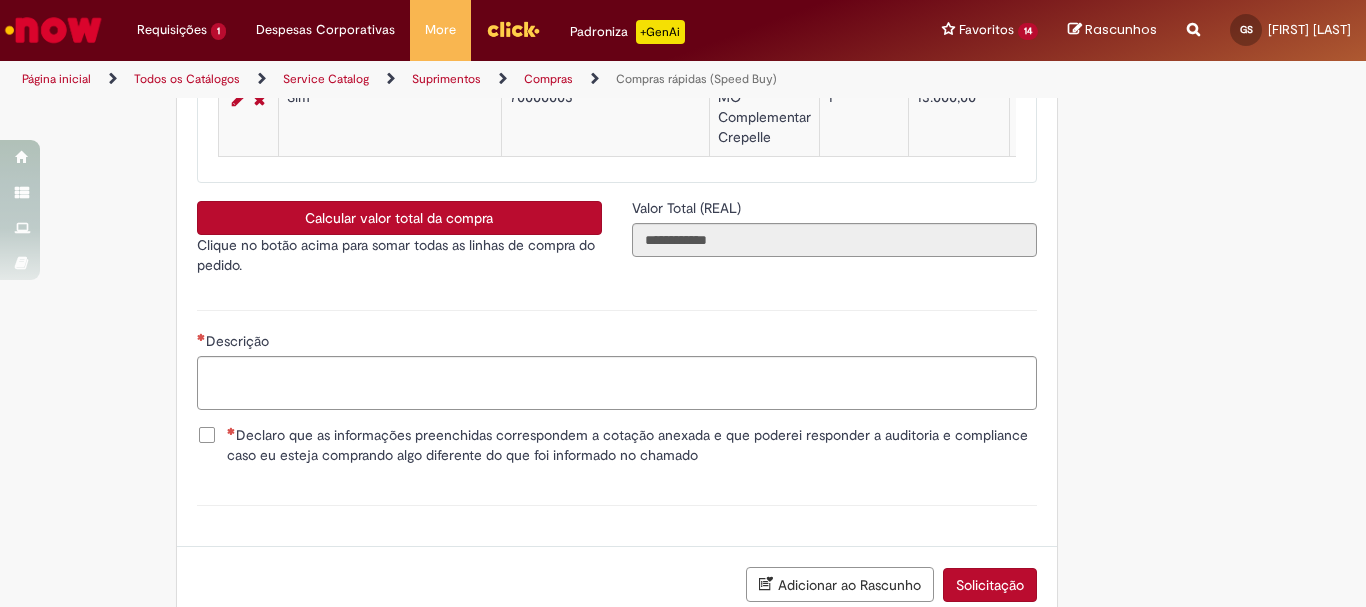 scroll, scrollTop: 3600, scrollLeft: 0, axis: vertical 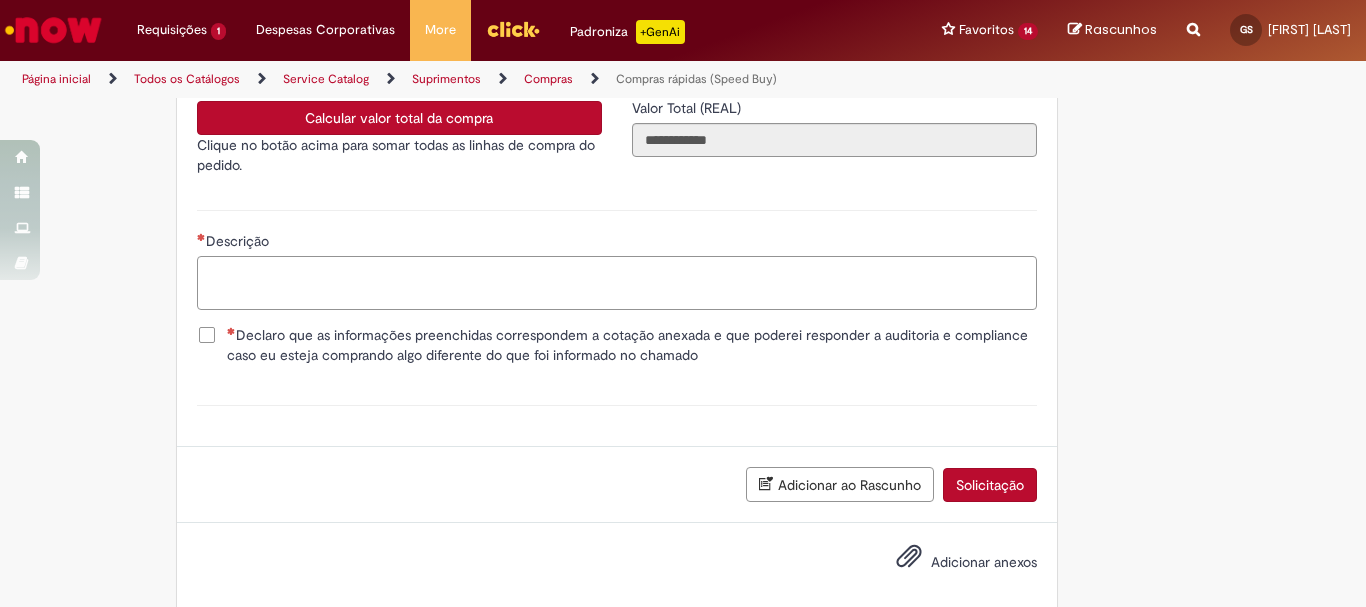click on "Descrição" at bounding box center [617, 283] 